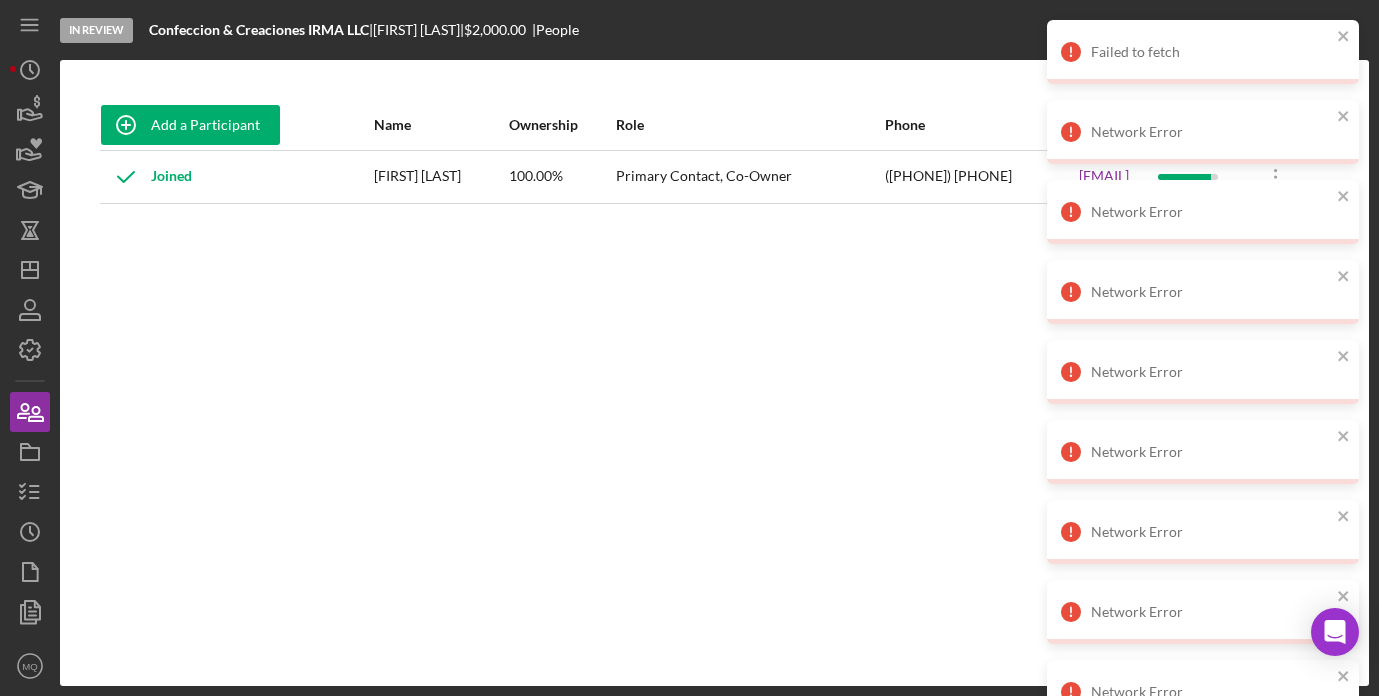 scroll, scrollTop: 0, scrollLeft: 0, axis: both 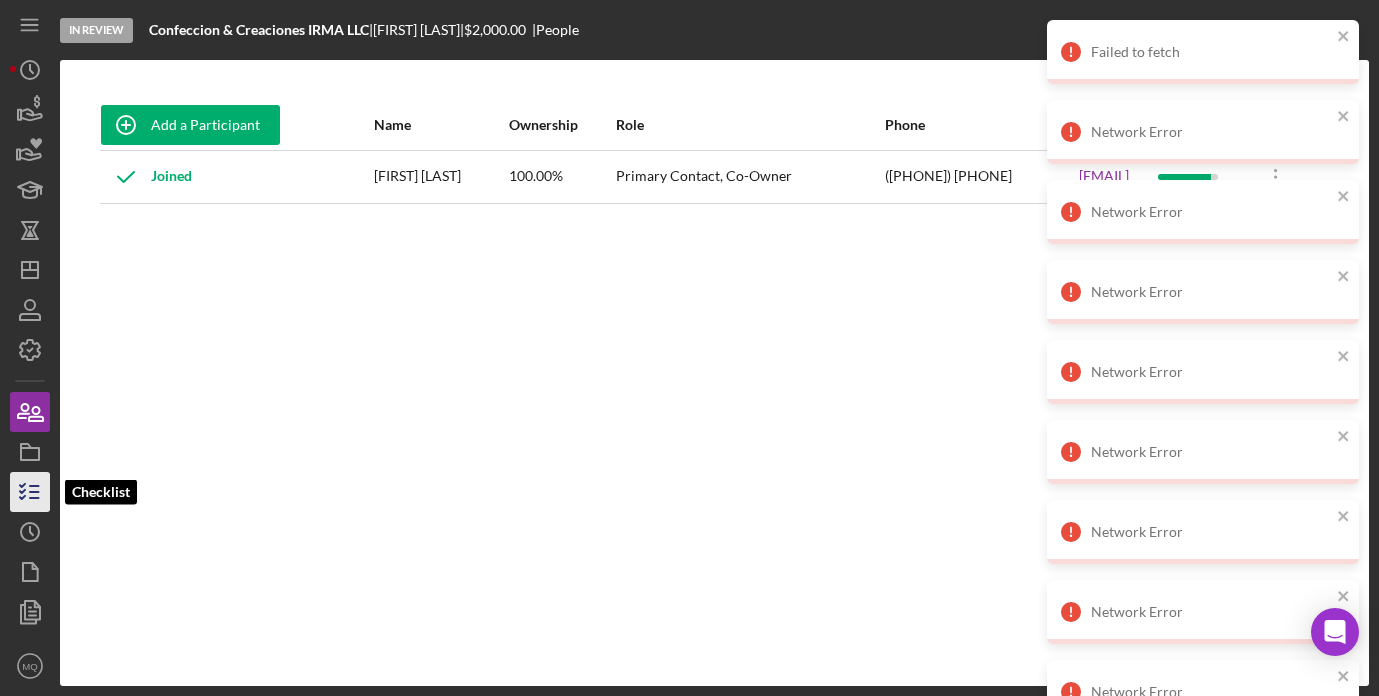 click 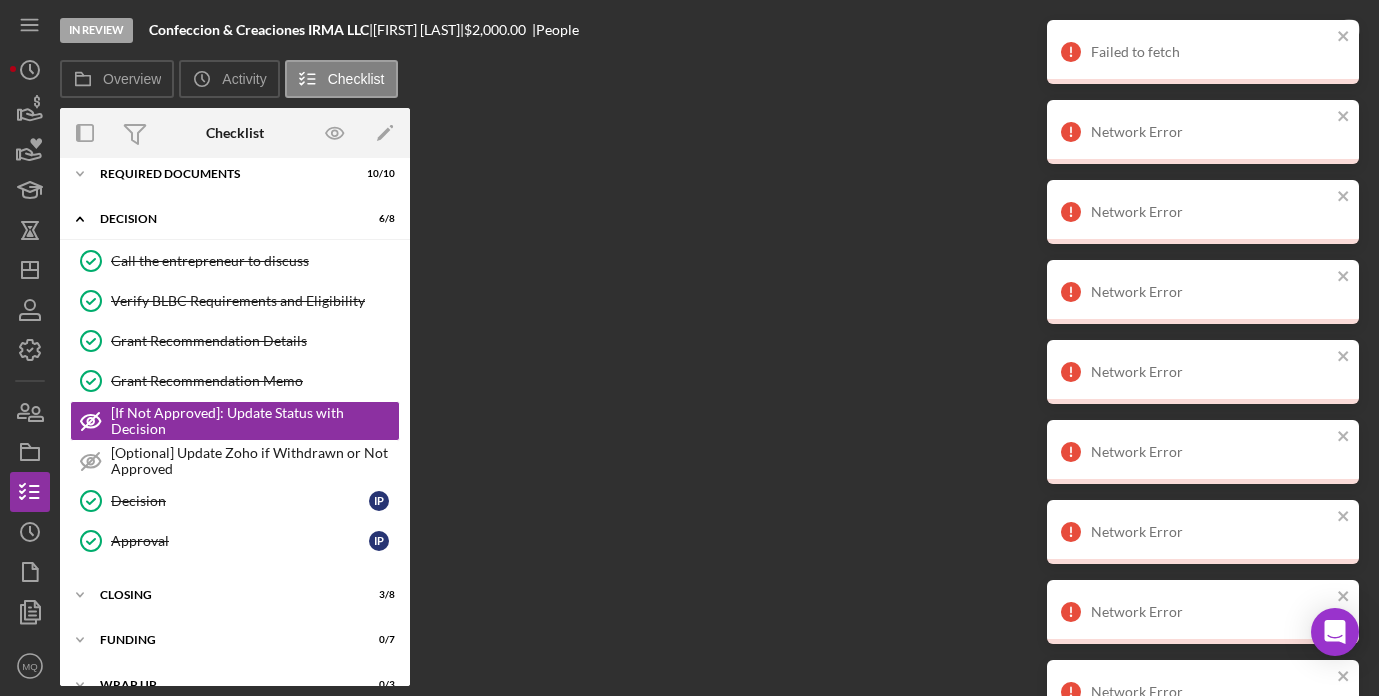 scroll, scrollTop: 88, scrollLeft: 0, axis: vertical 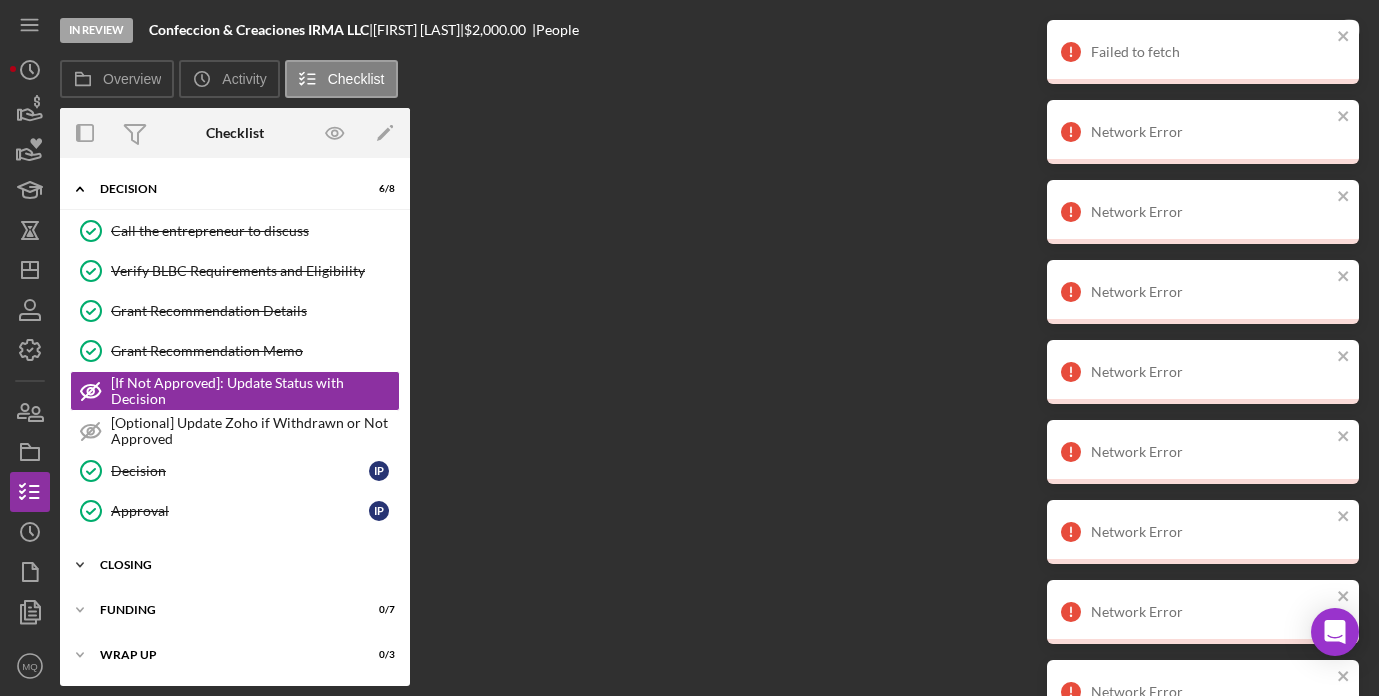 click on "Closing" at bounding box center [242, 565] 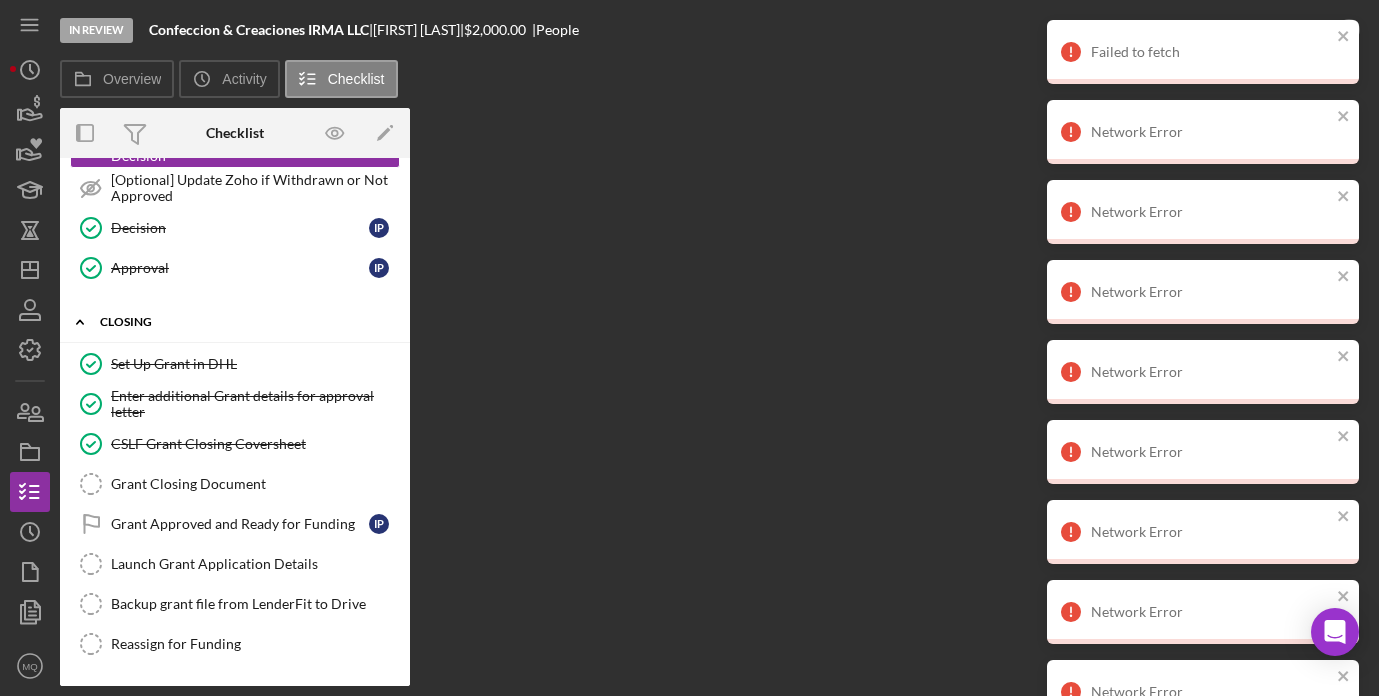 scroll, scrollTop: 419, scrollLeft: 0, axis: vertical 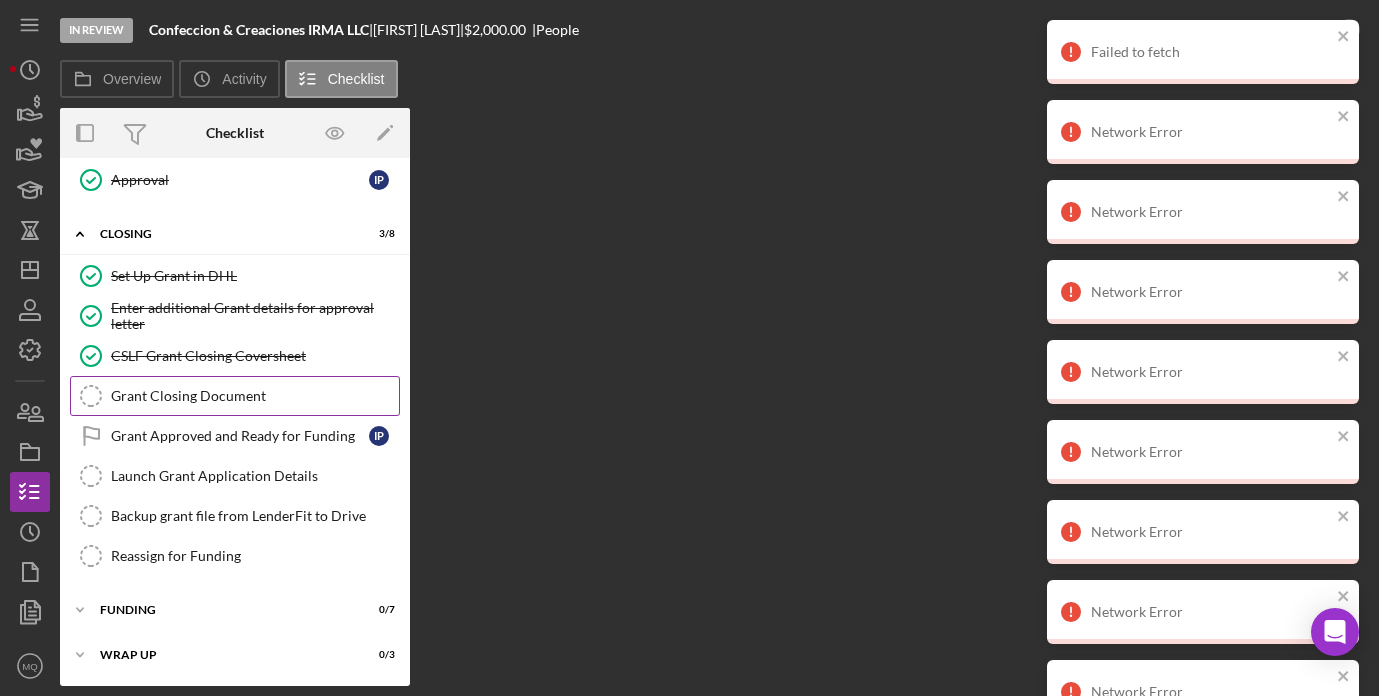 click on "Grant Closing Document Grant Closing Document" at bounding box center [235, 396] 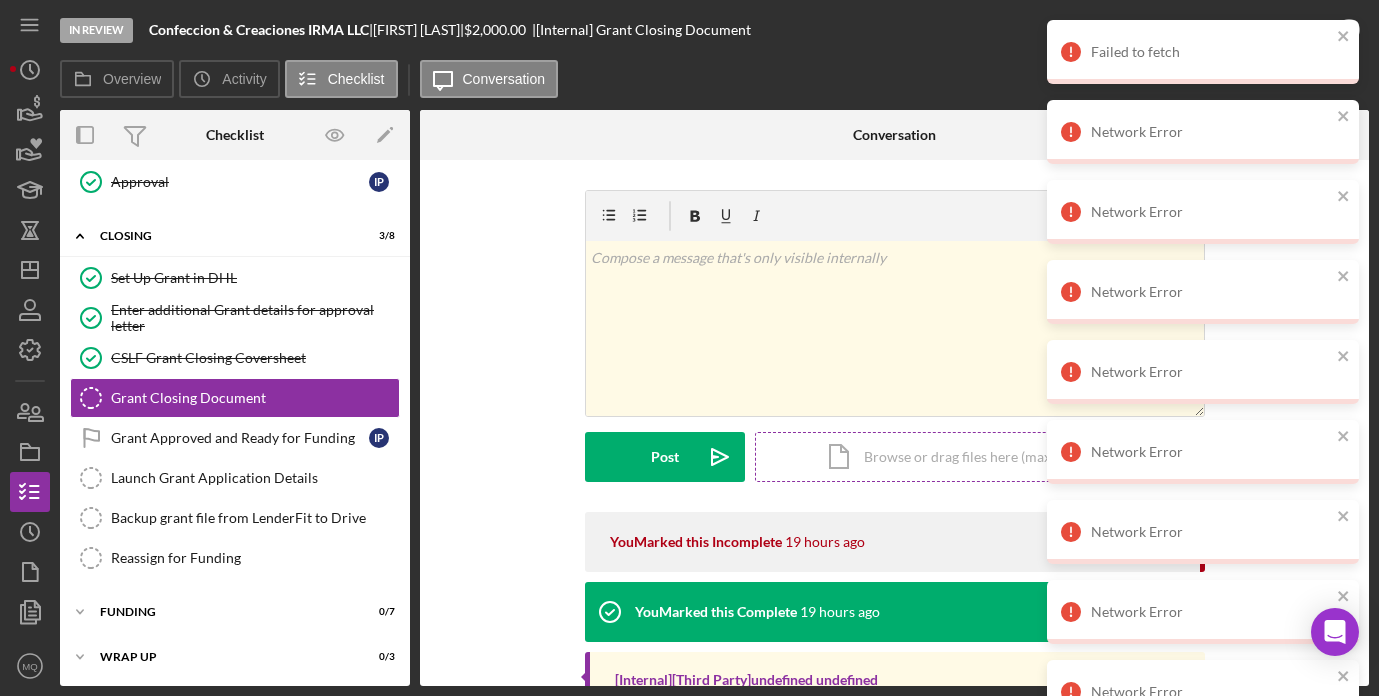 click on "Icon/Document Browse or drag files here (max 100MB total) Tap to choose files or take a photo" at bounding box center (980, 457) 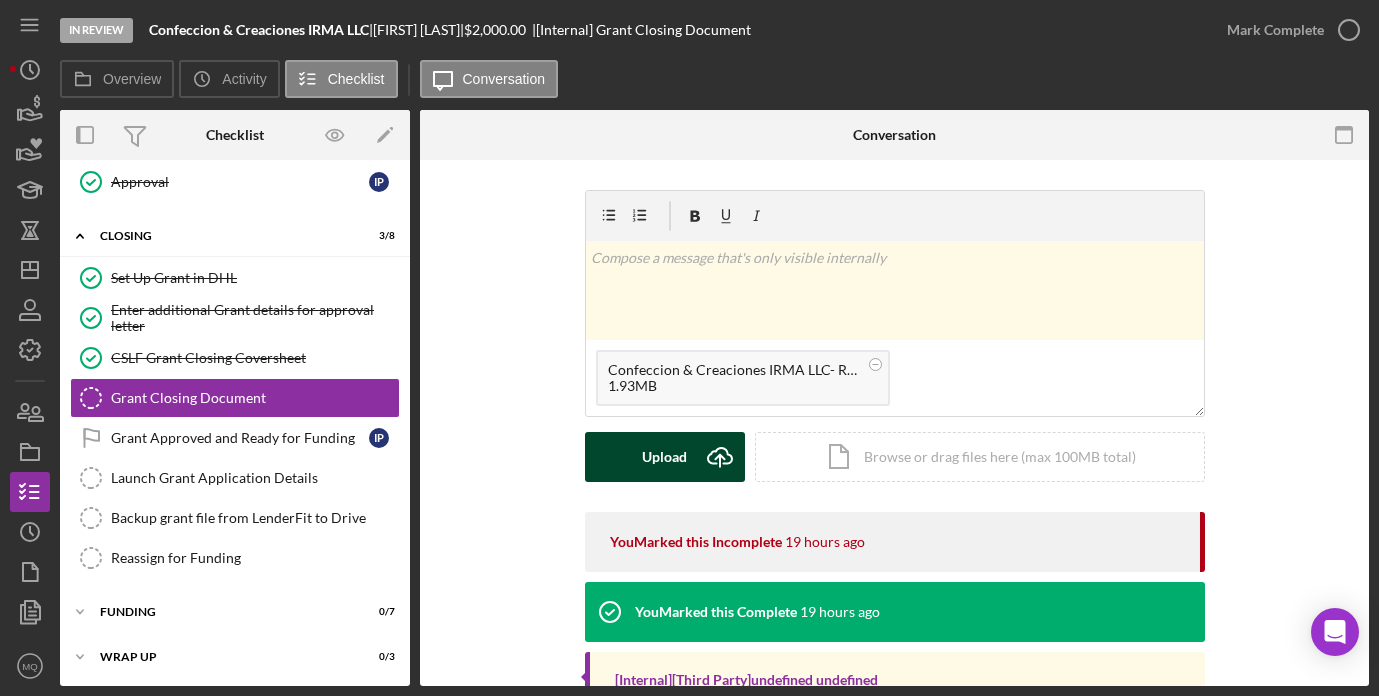 click on "Upload" at bounding box center [664, 457] 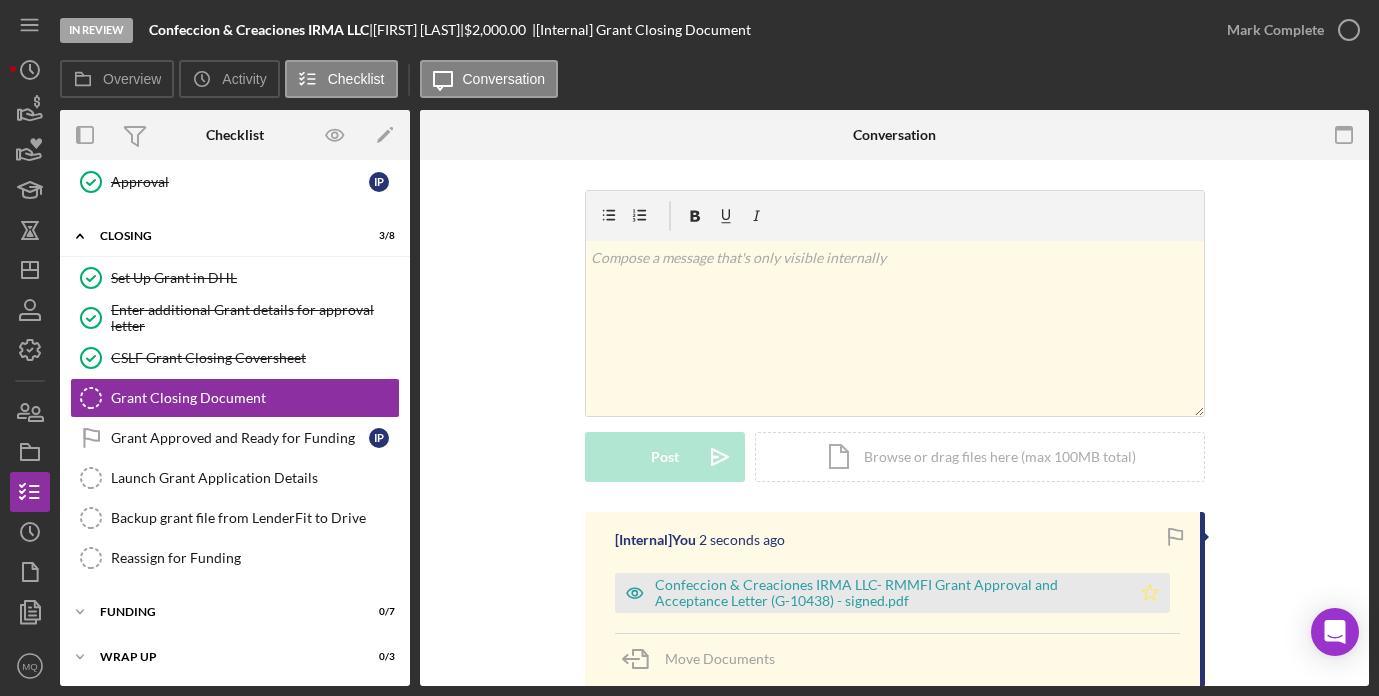 click on "Icon/Star" 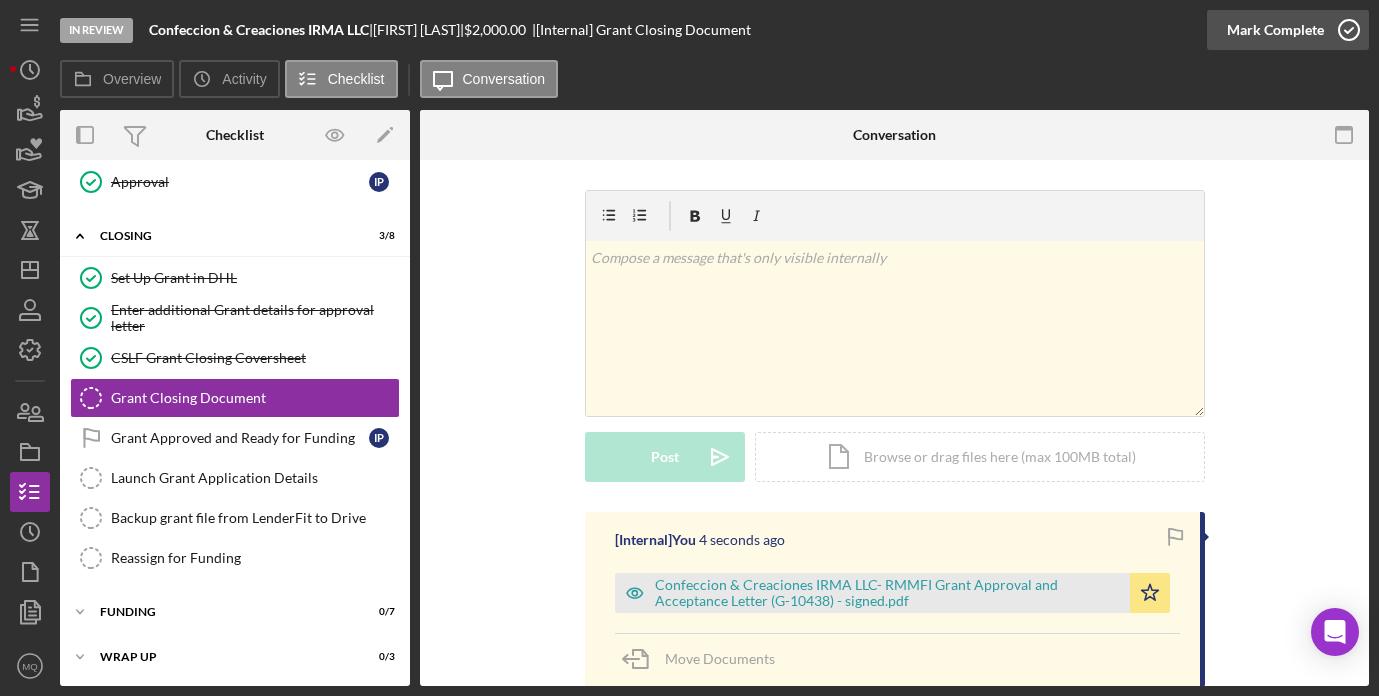 click 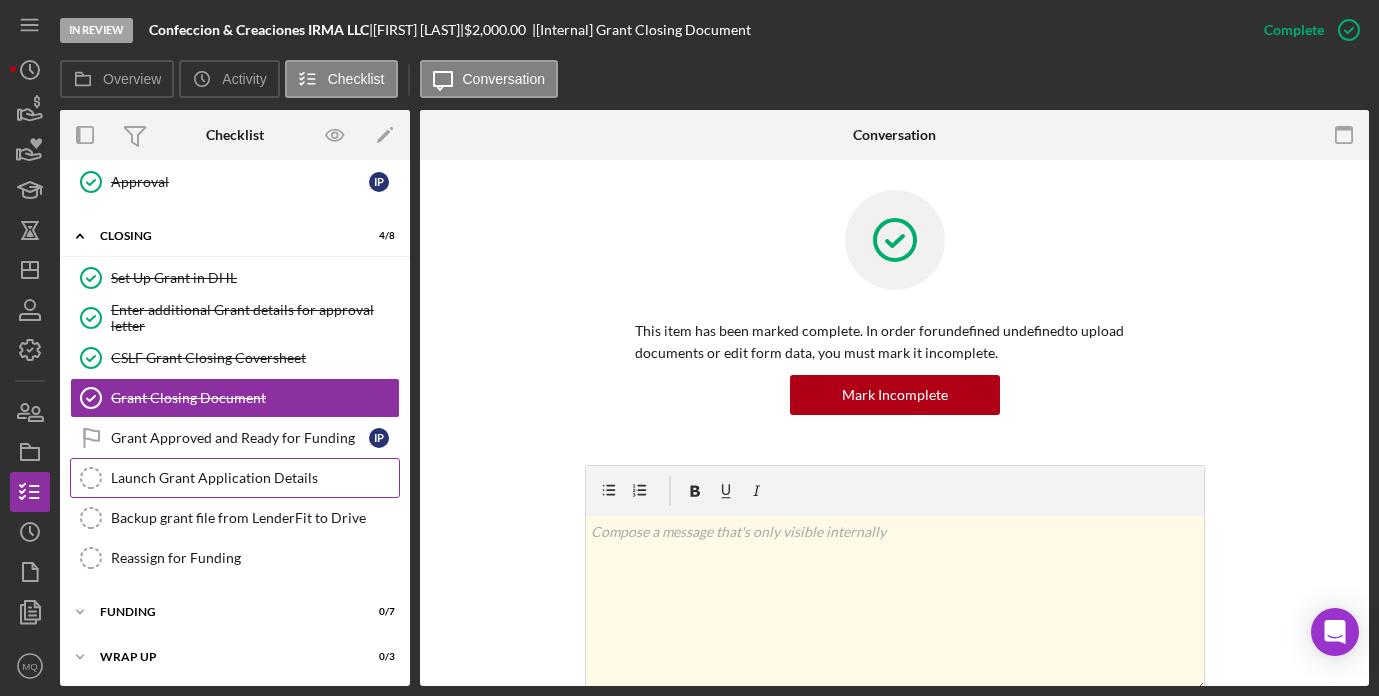 click on "Launch Grant Application Details Launch Grant Application Details" at bounding box center (235, 478) 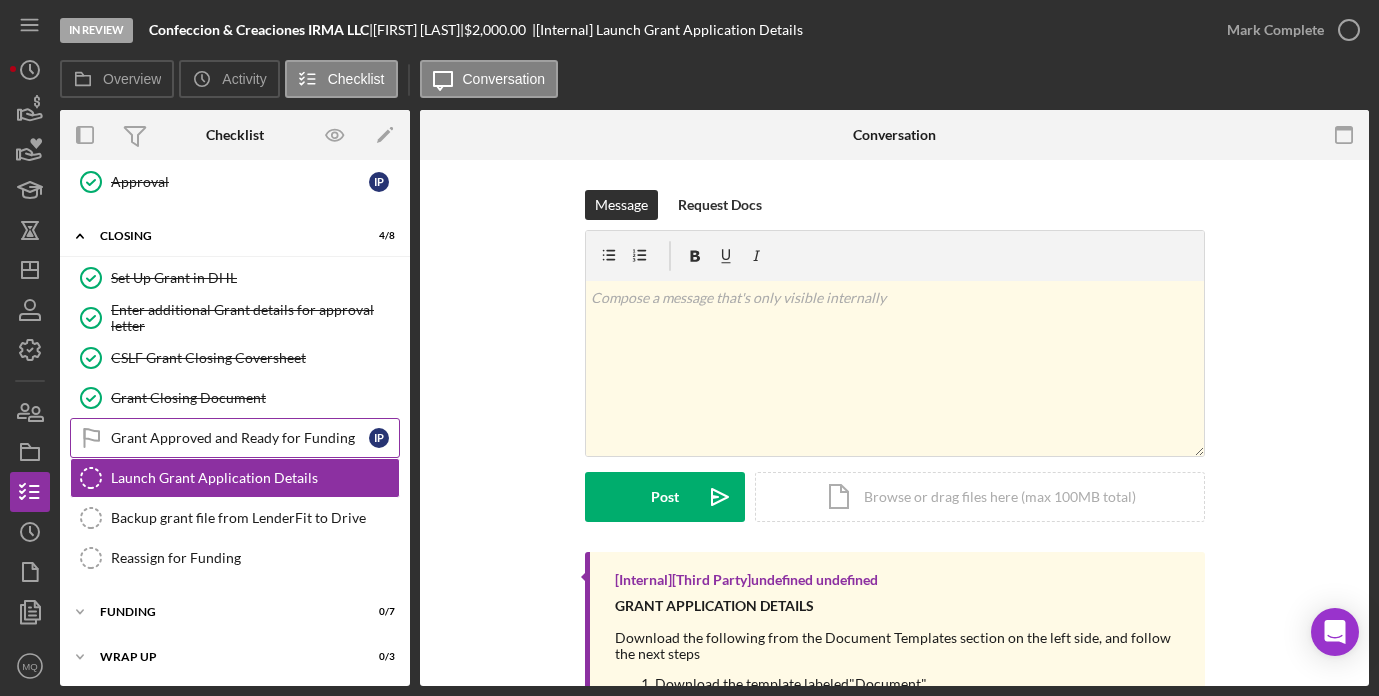 click on "Grant Approved and Ready for Funding" at bounding box center (240, 438) 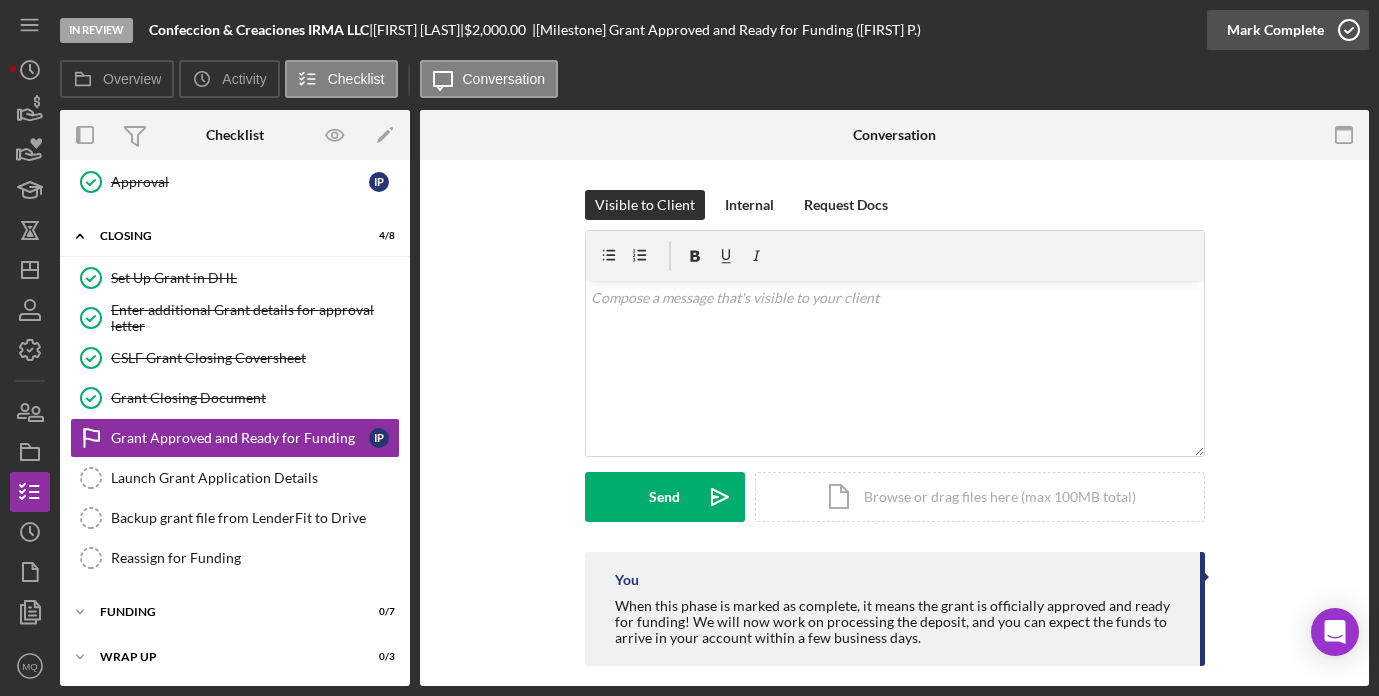 click 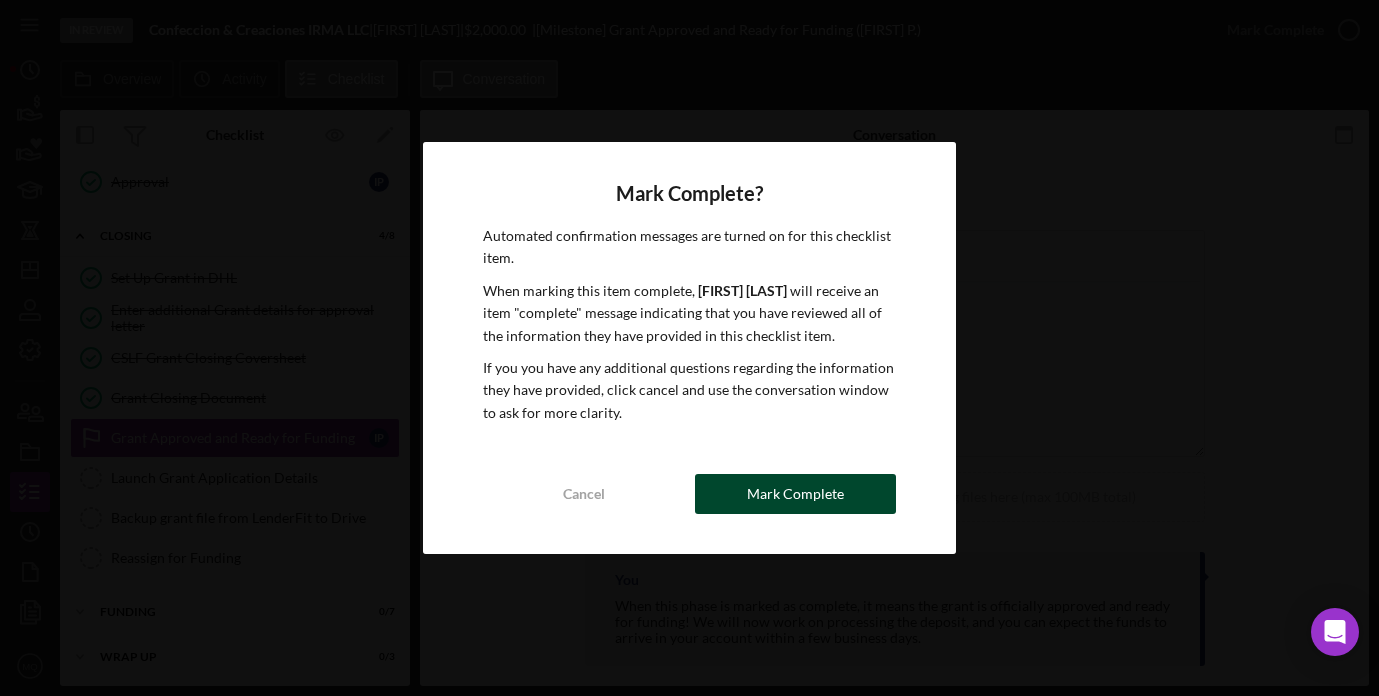 click on "Mark Complete" at bounding box center (795, 494) 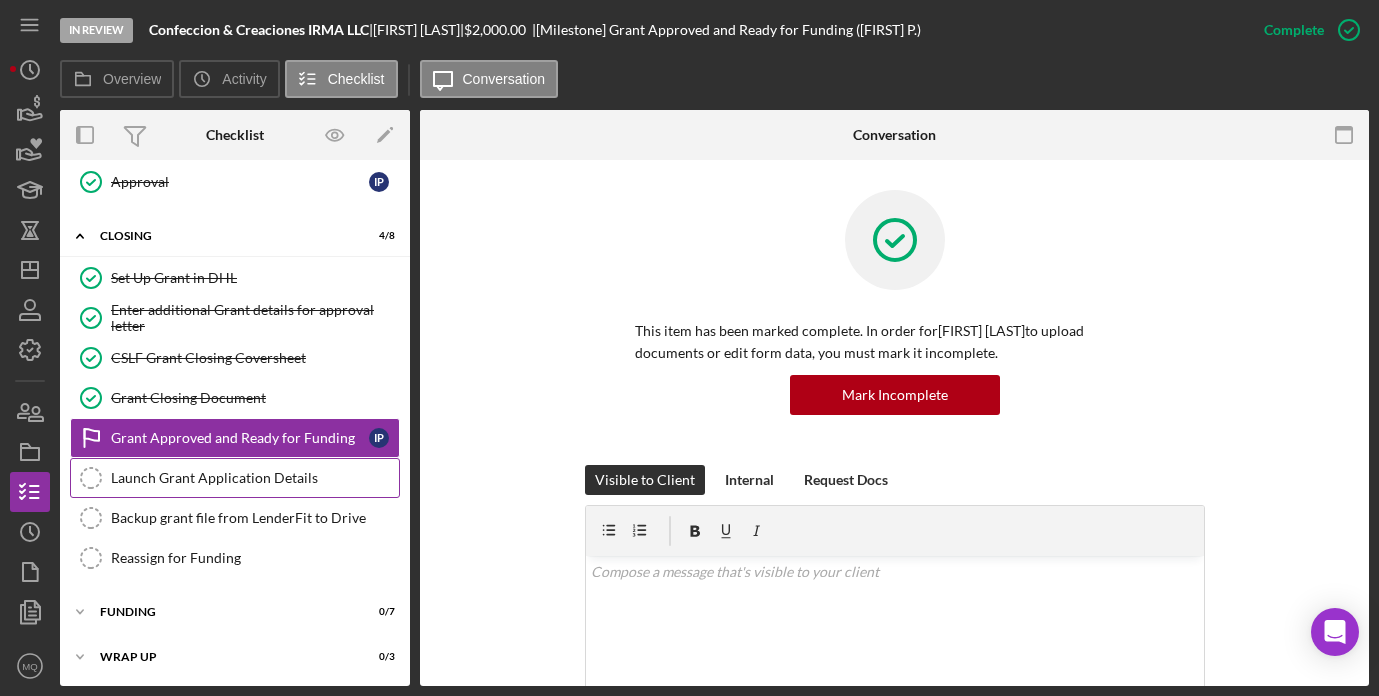 click on "Launch Grant Application Details Launch Grant Application Details" at bounding box center (235, 478) 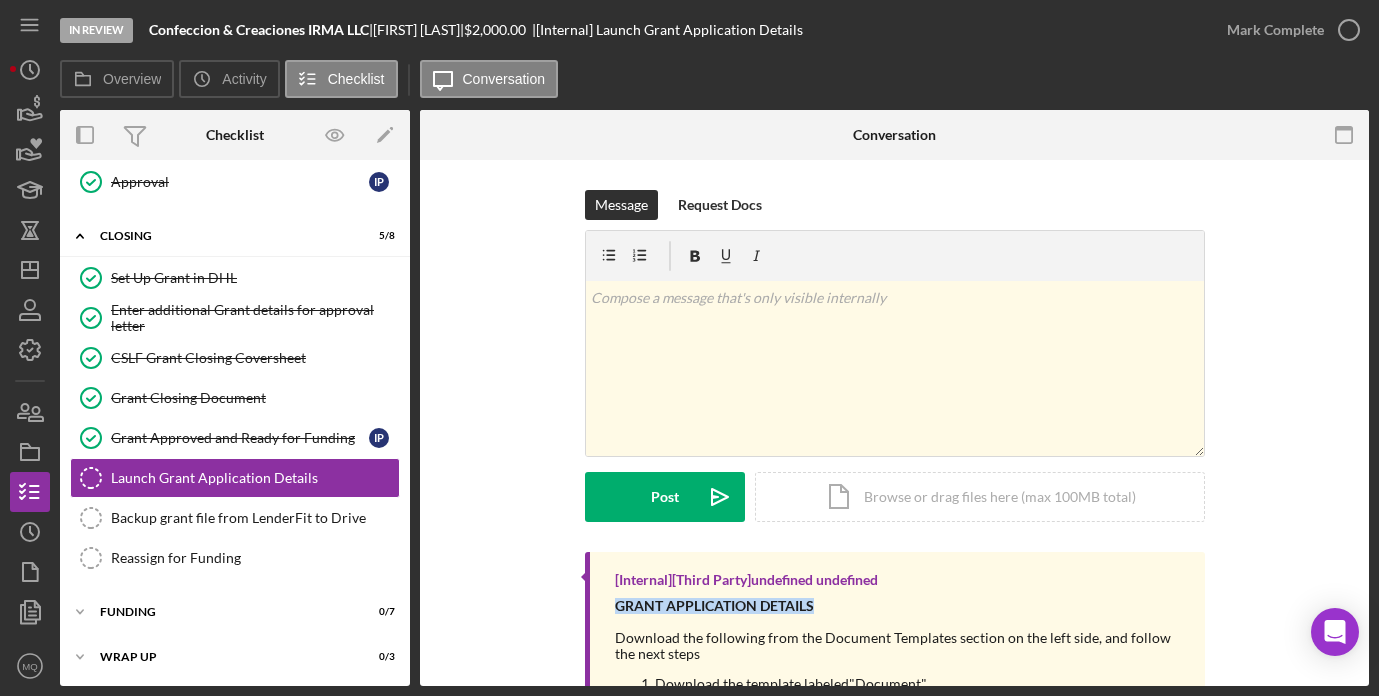 drag, startPoint x: 810, startPoint y: 599, endPoint x: 623, endPoint y: 588, distance: 187.32326 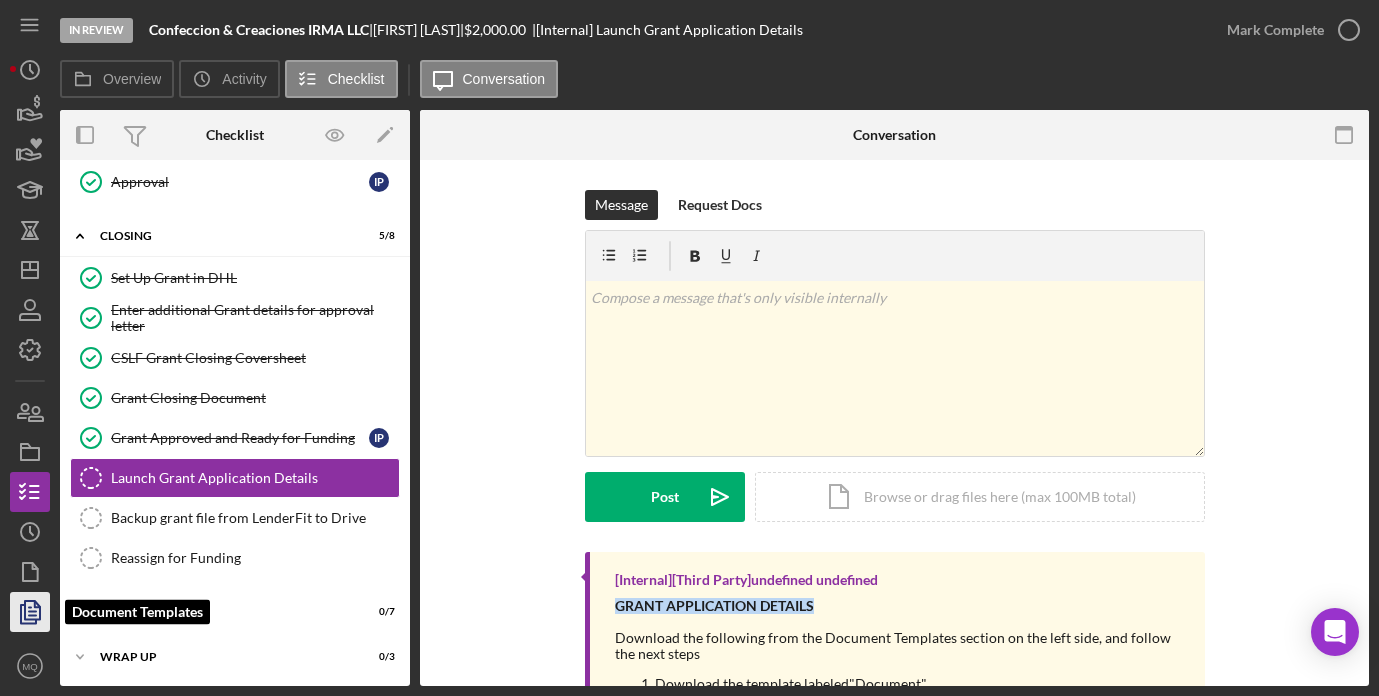 click 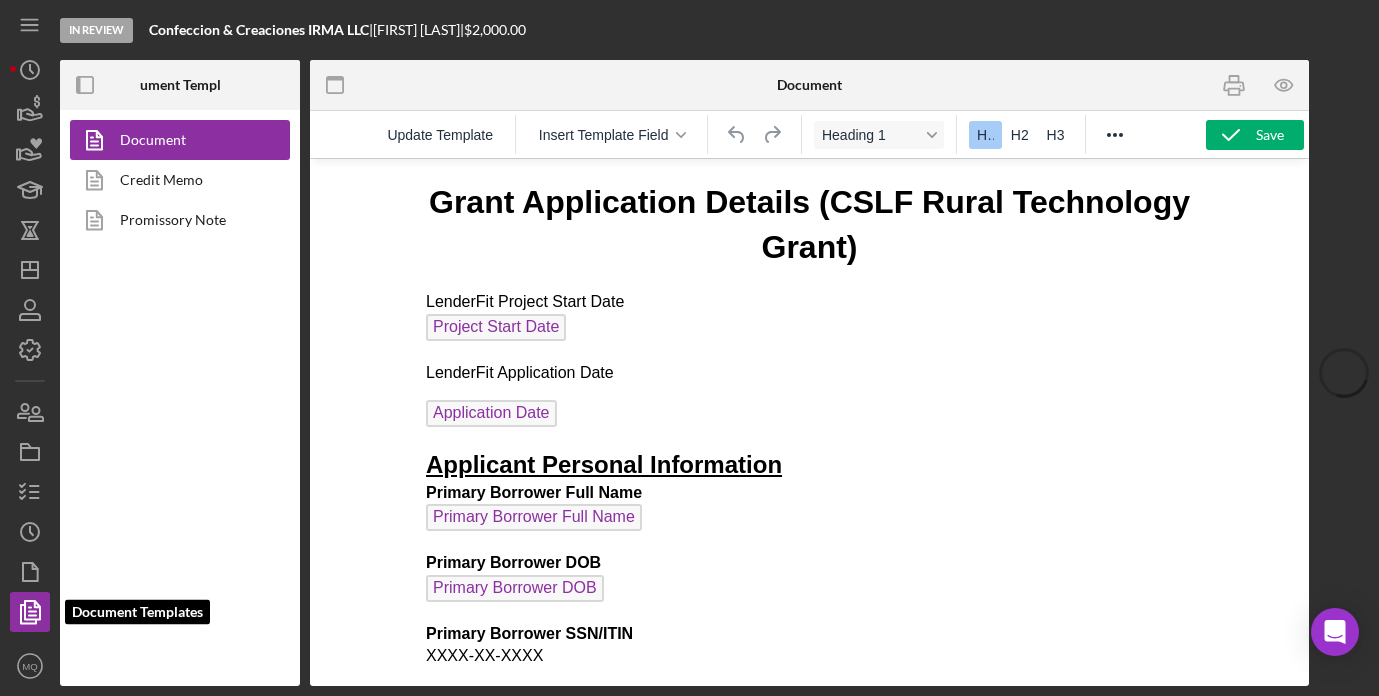 scroll, scrollTop: 0, scrollLeft: 0, axis: both 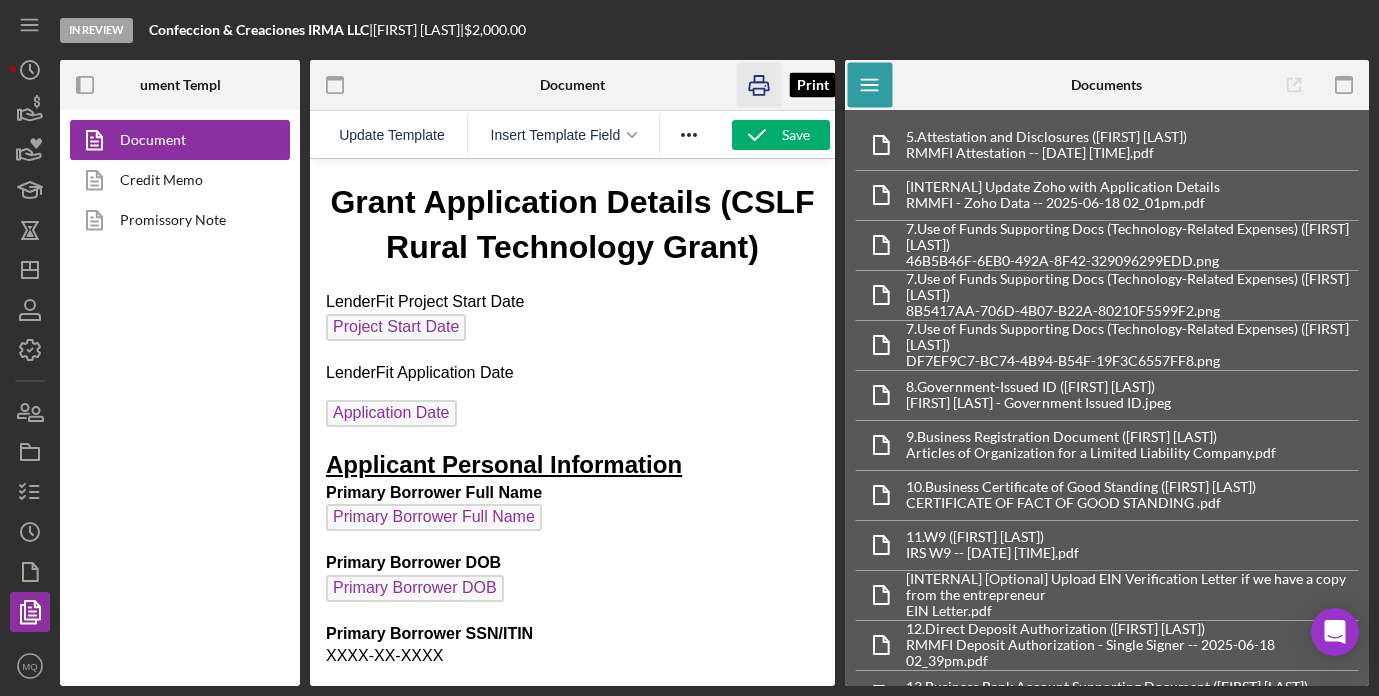 drag, startPoint x: 754, startPoint y: 87, endPoint x: 398, endPoint y: 28, distance: 360.85593 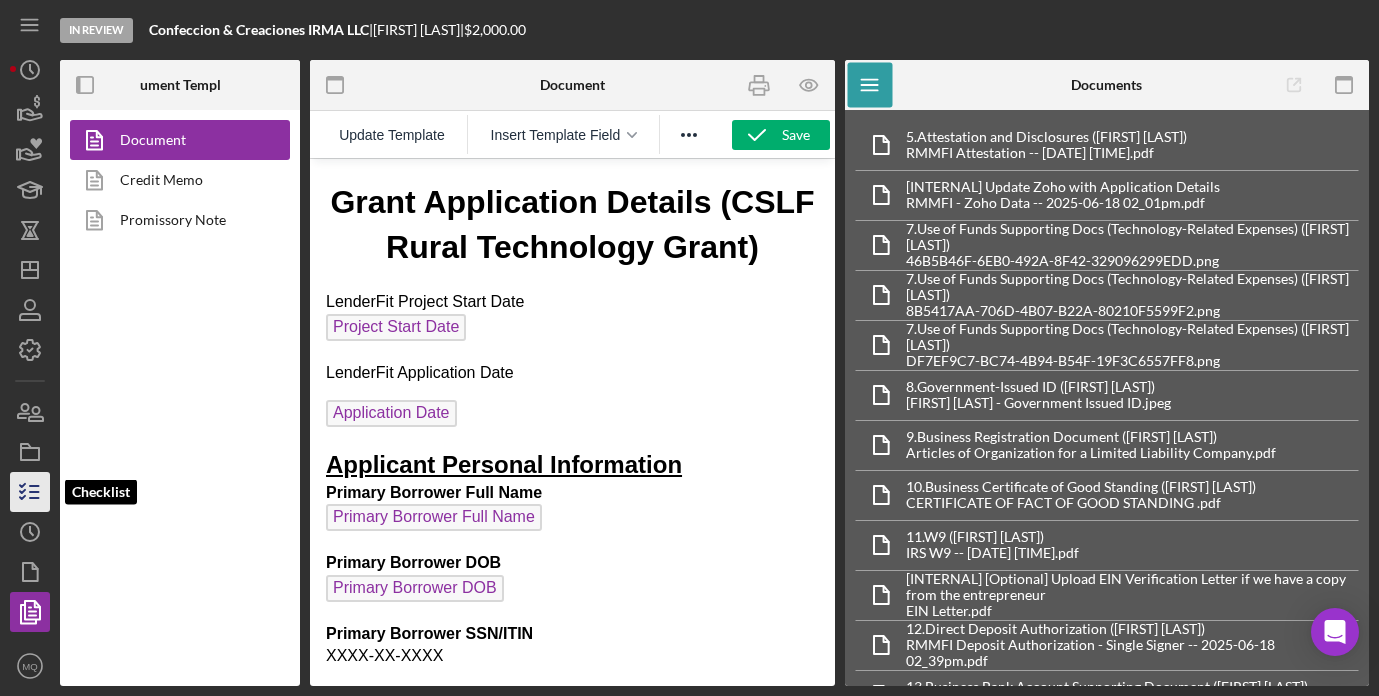 click 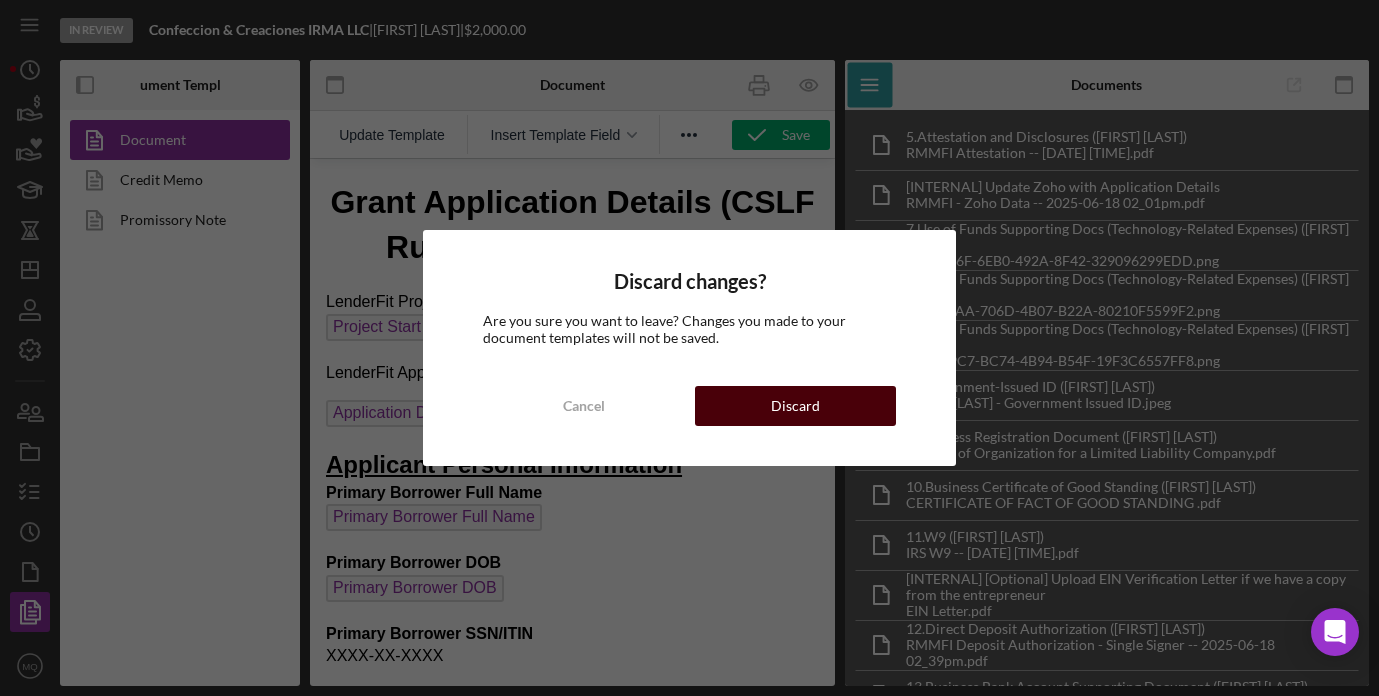click on "Discard" at bounding box center (796, 406) 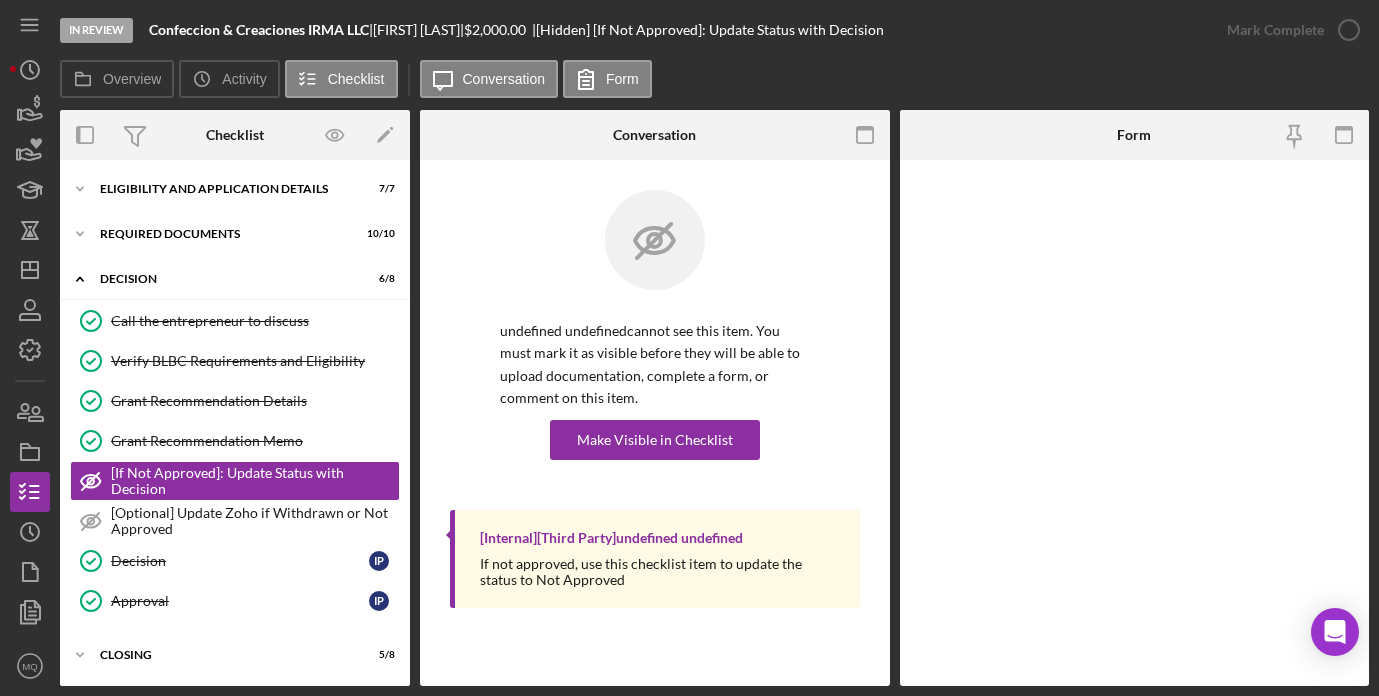 scroll, scrollTop: 58, scrollLeft: 0, axis: vertical 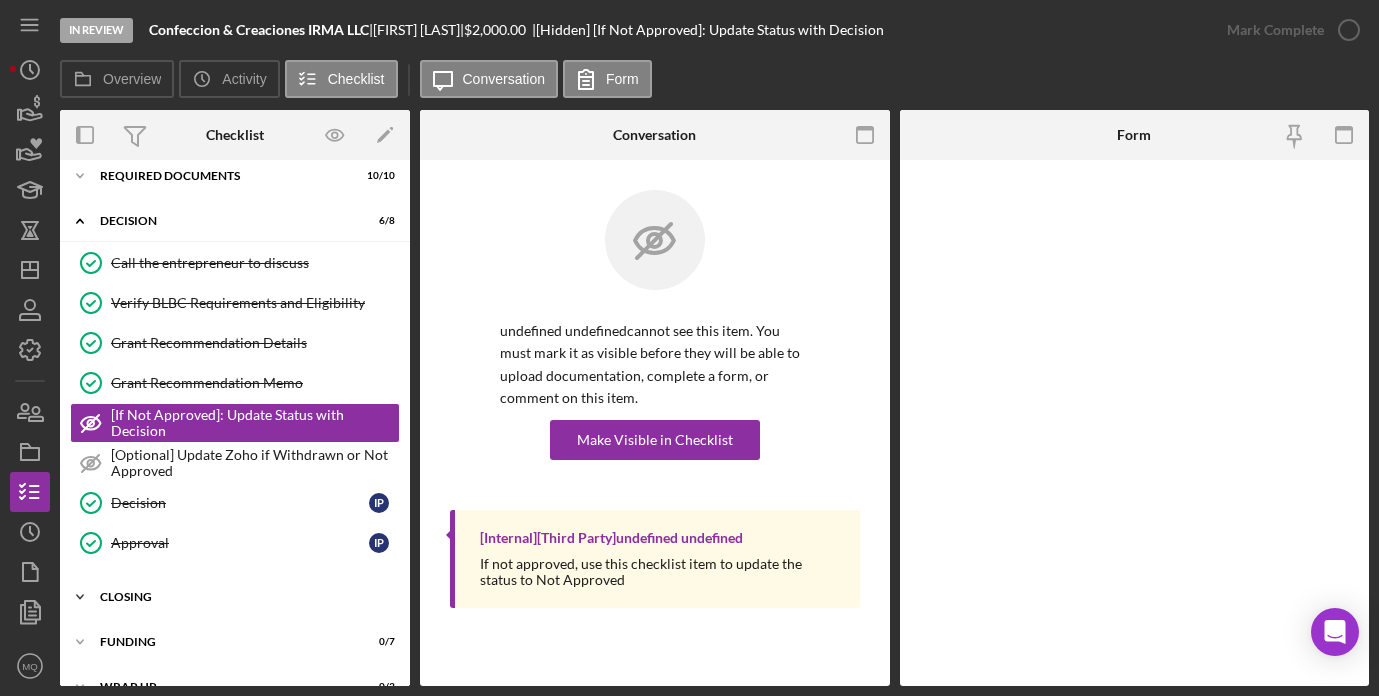 click on "Icon/Expander Closing 5 / 8" at bounding box center (235, 597) 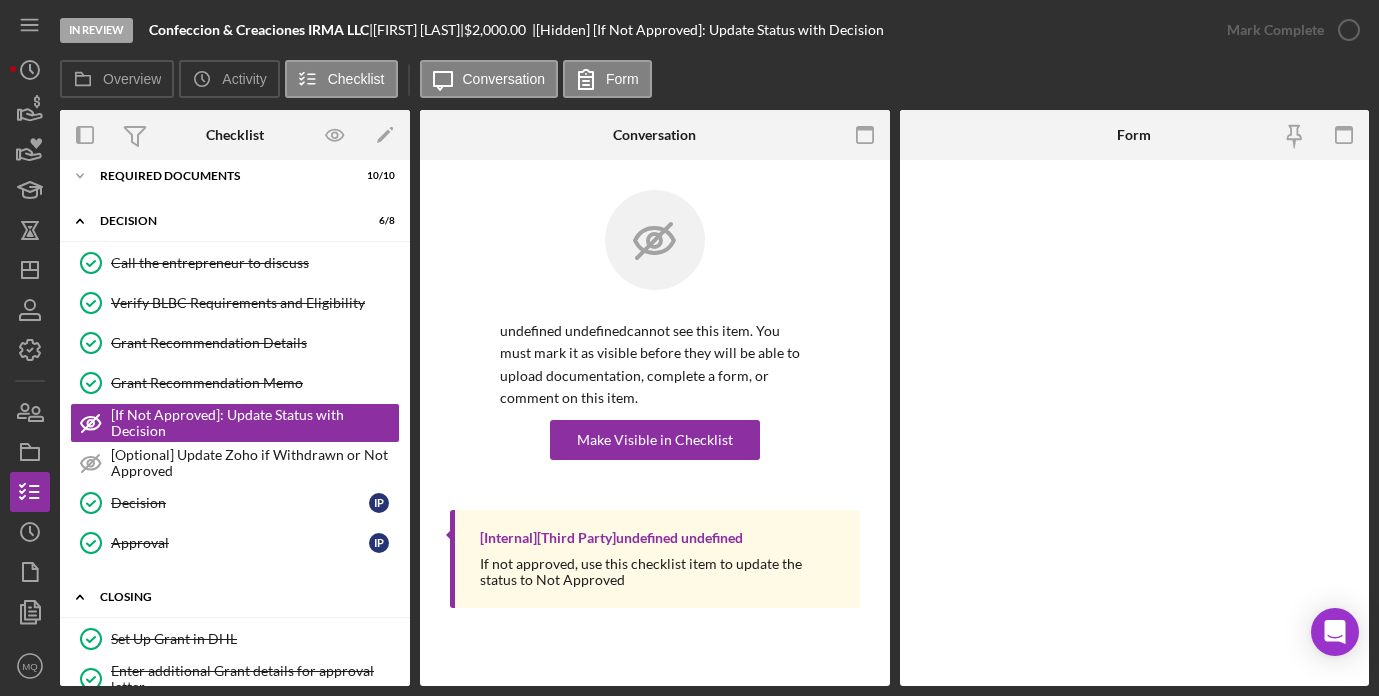 scroll, scrollTop: 421, scrollLeft: 0, axis: vertical 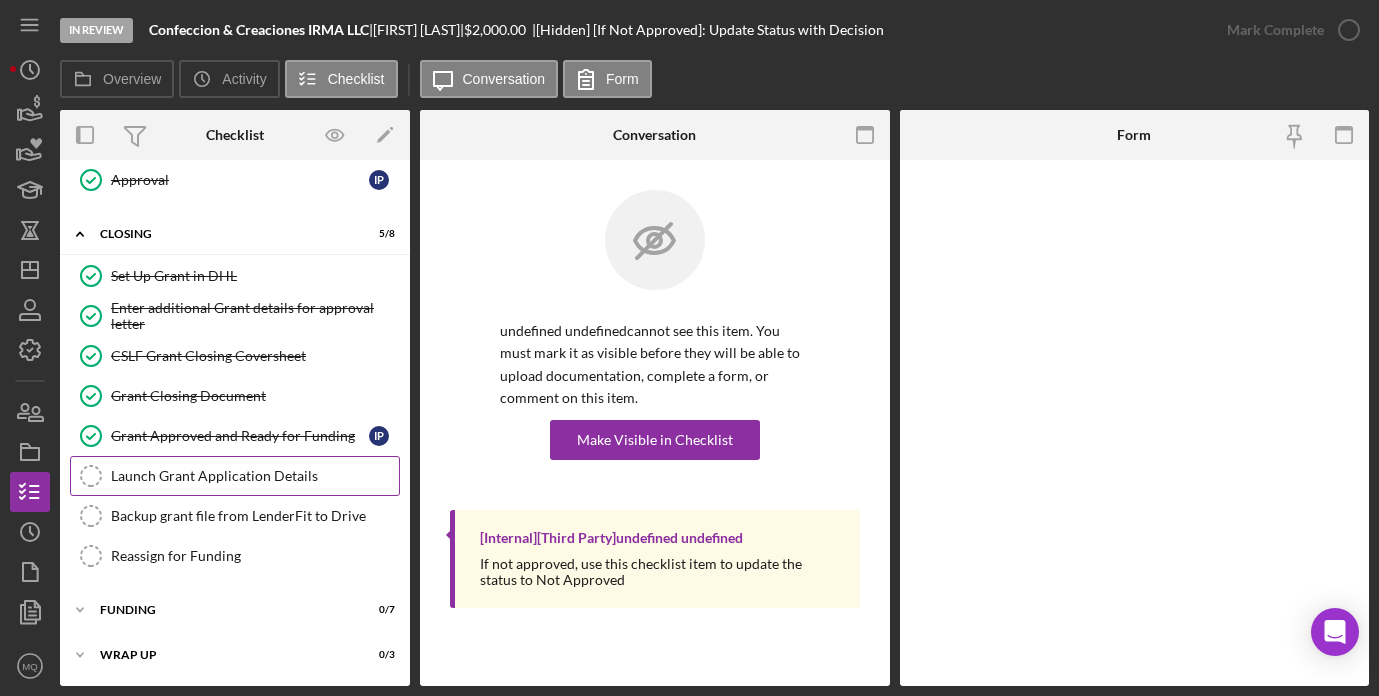 click on "Launch Grant Application Details" at bounding box center [255, 476] 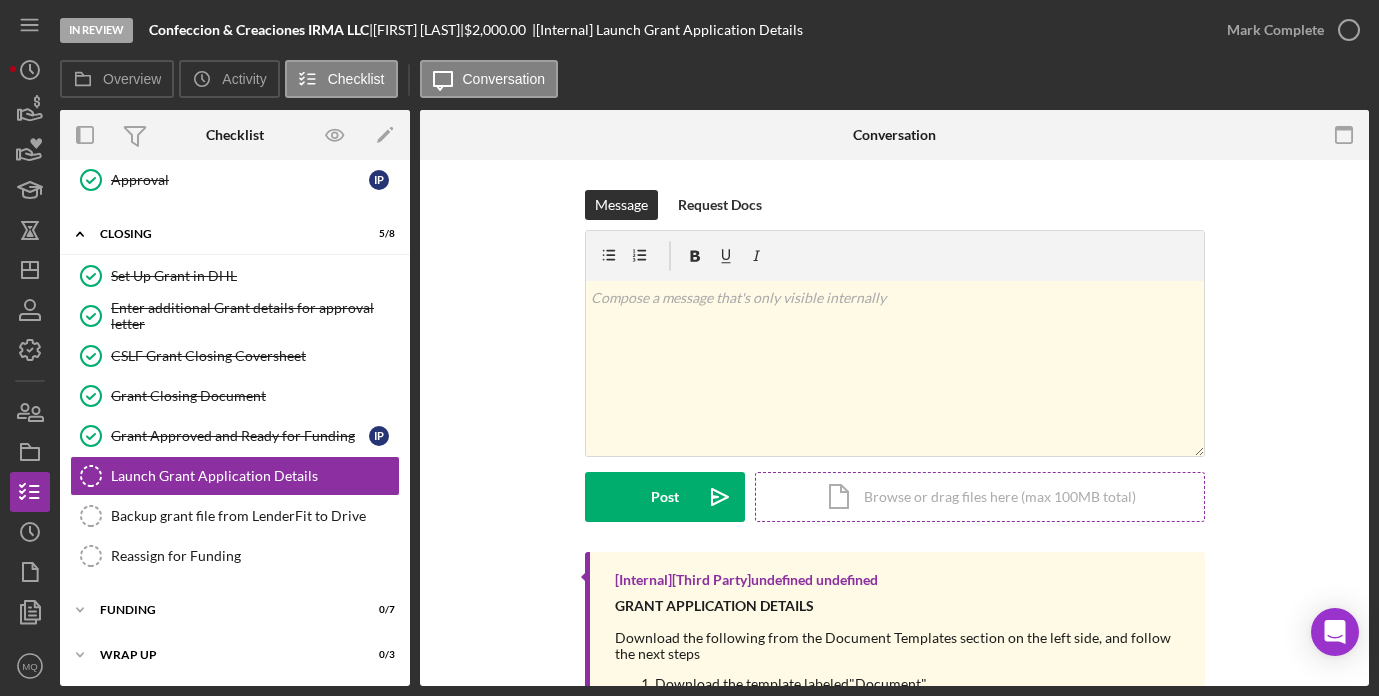 click on "Icon/Document Browse or drag files here (max 100MB total) Tap to choose files or take a photo" at bounding box center [980, 497] 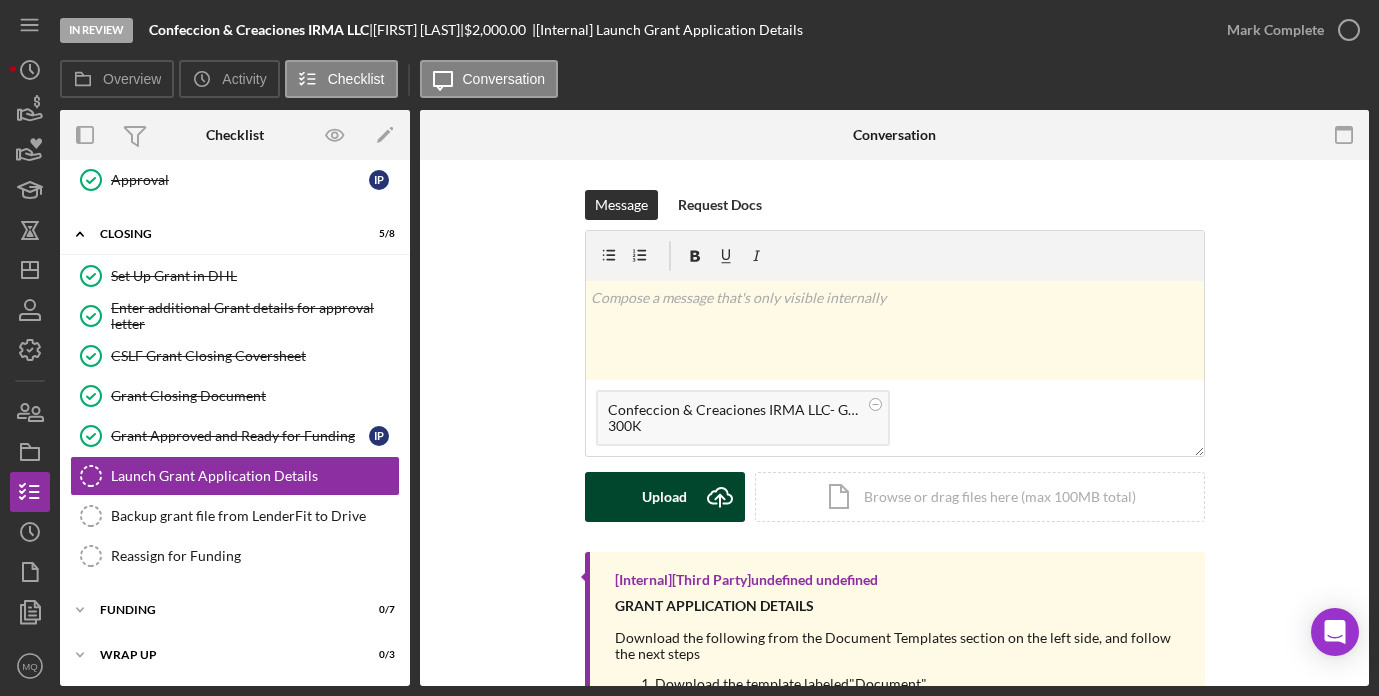click on "Upload" at bounding box center (664, 497) 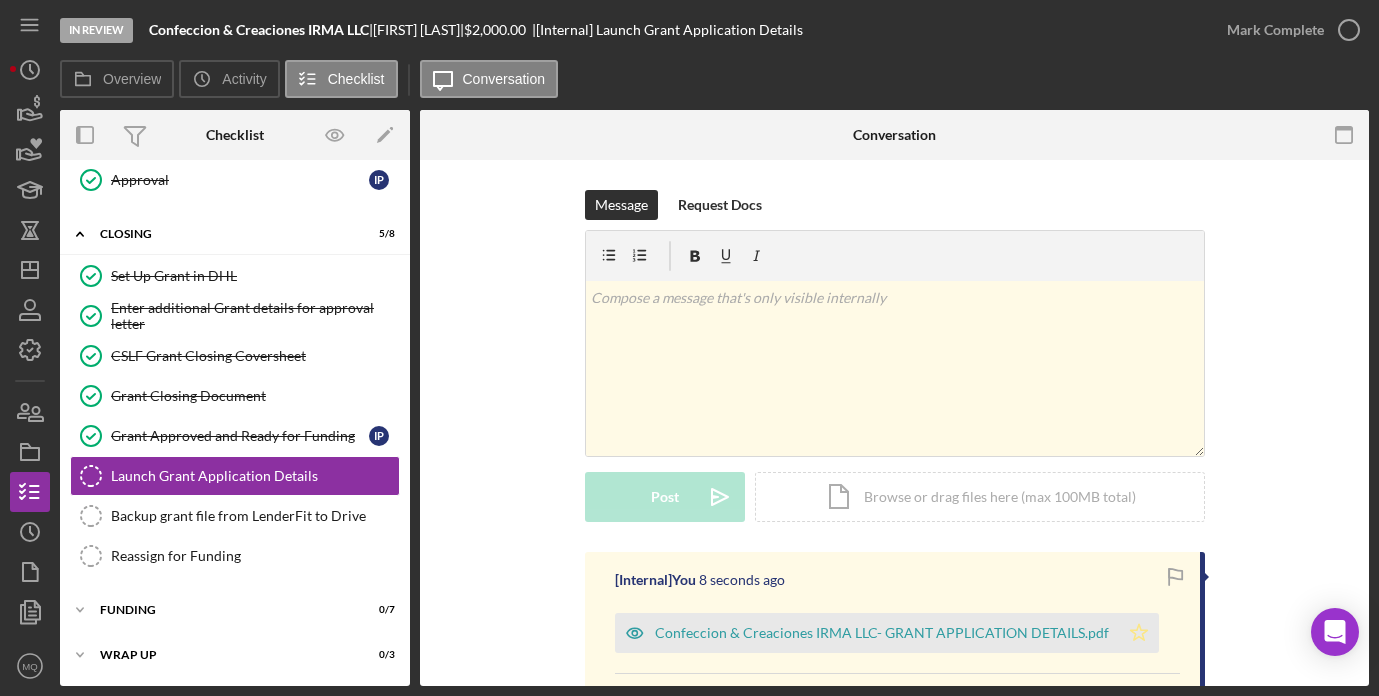 click 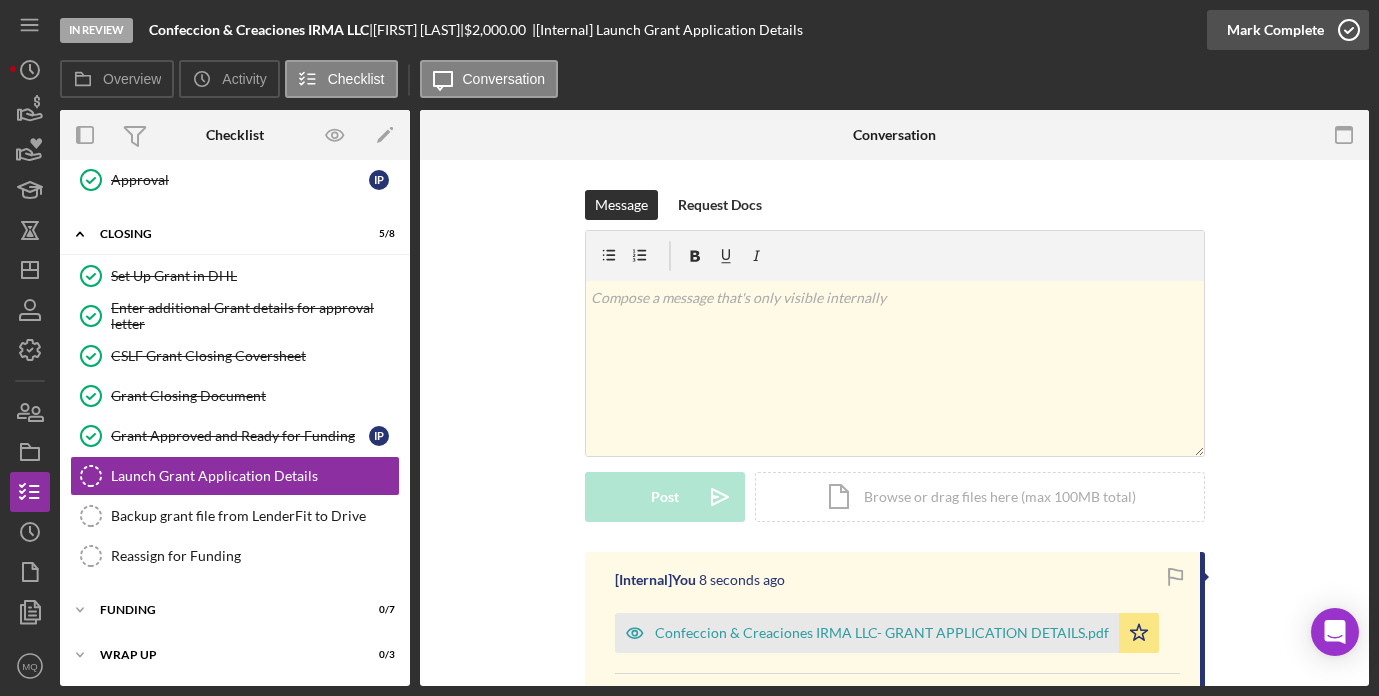click 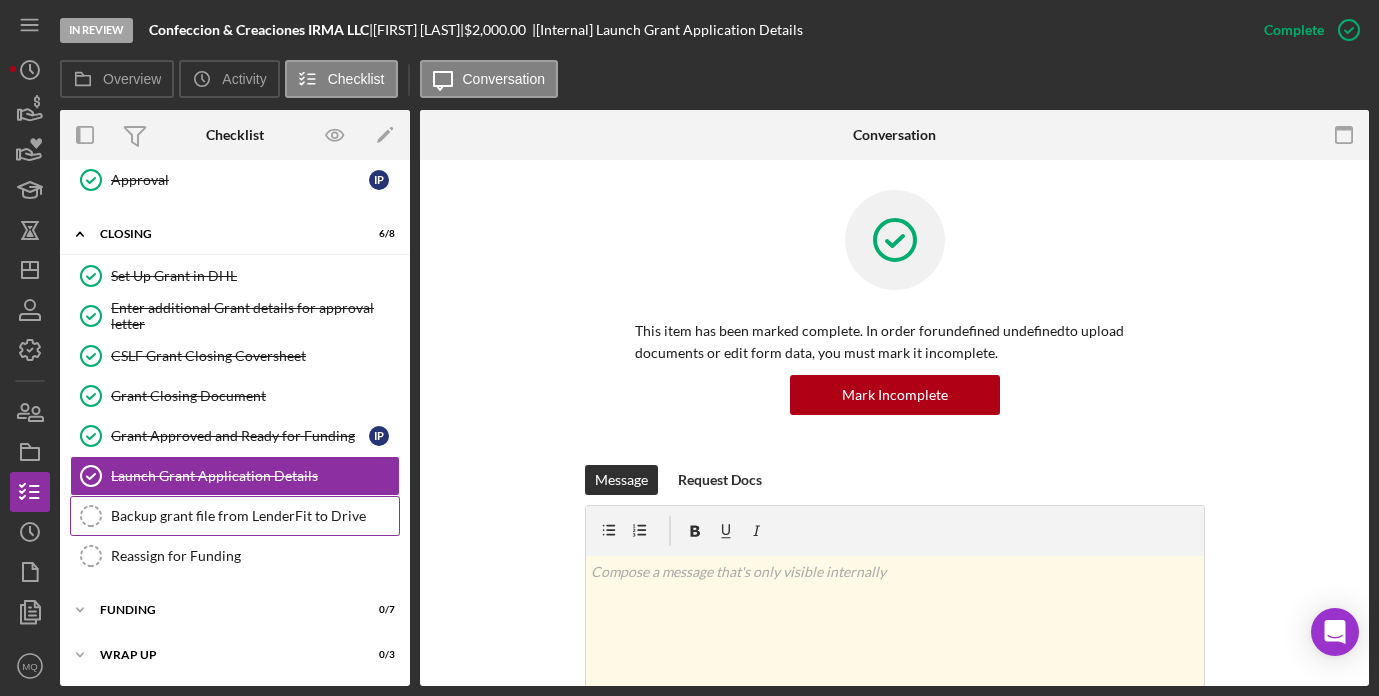 click on "Backup grant file from LenderFit to Drive" at bounding box center (255, 516) 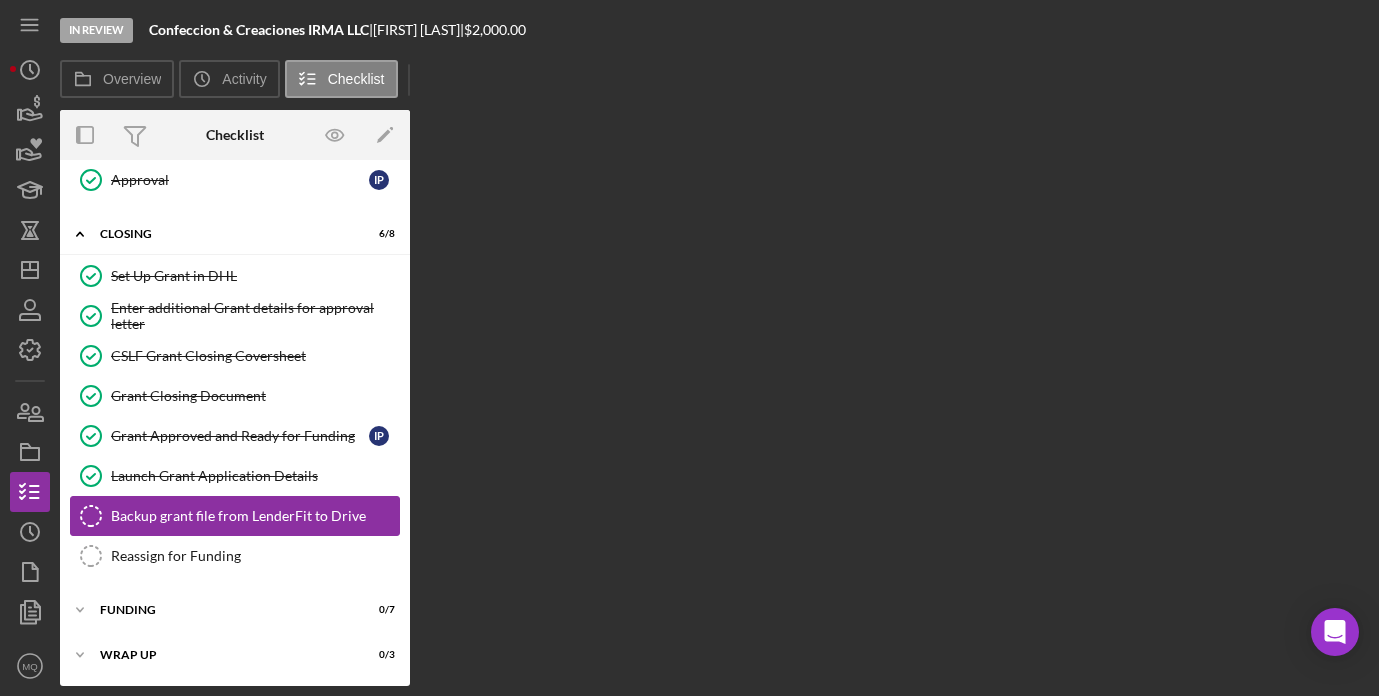 scroll, scrollTop: 421, scrollLeft: 0, axis: vertical 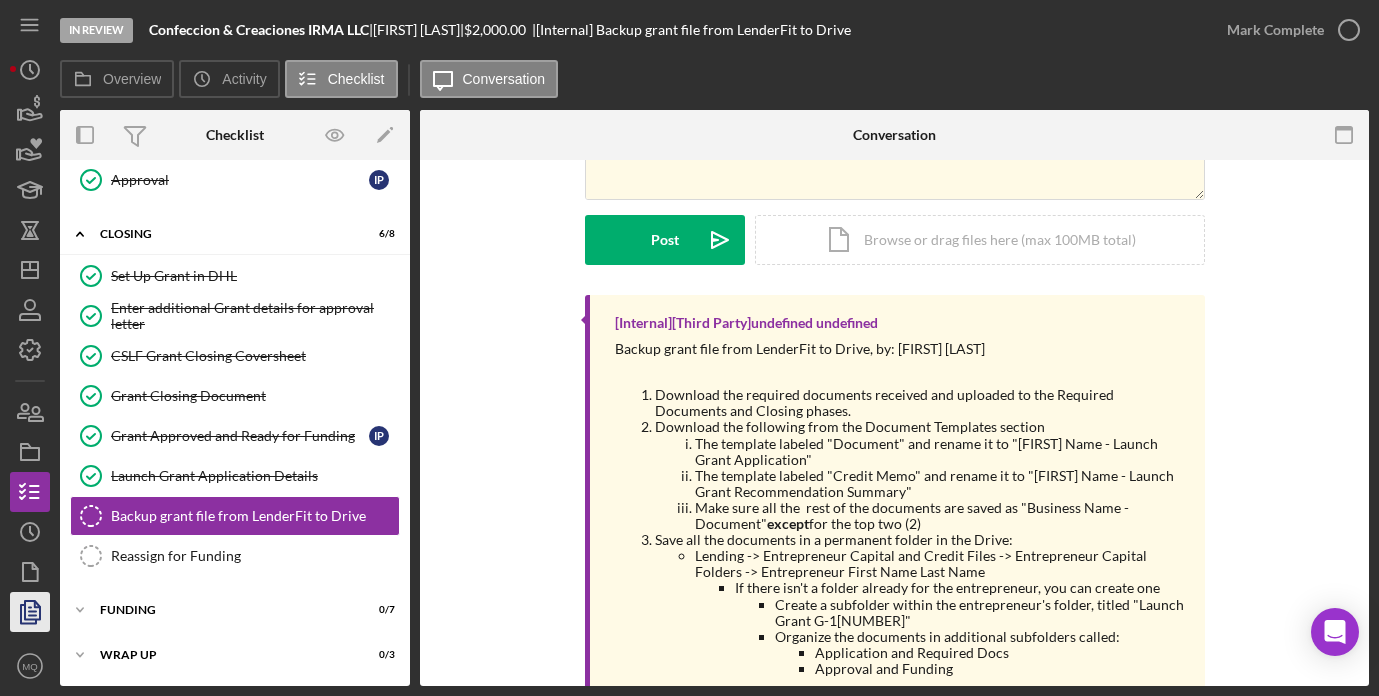 click 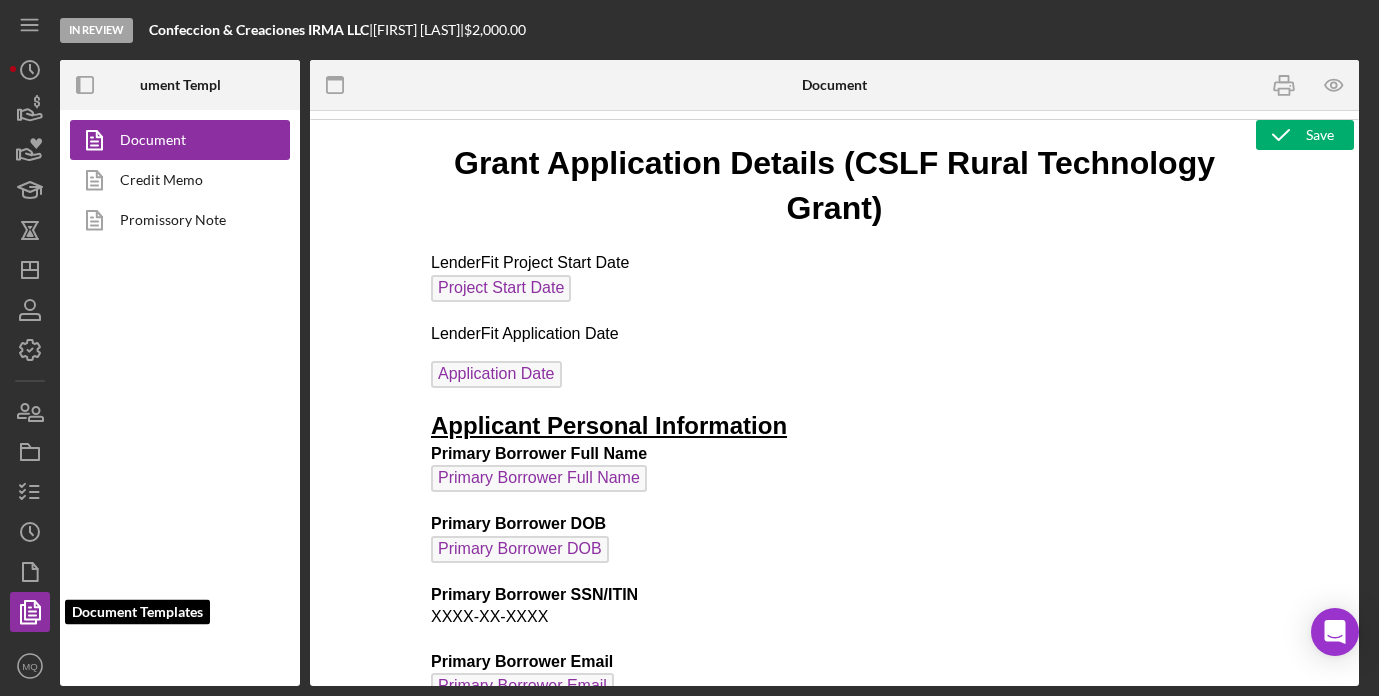 scroll, scrollTop: 0, scrollLeft: 0, axis: both 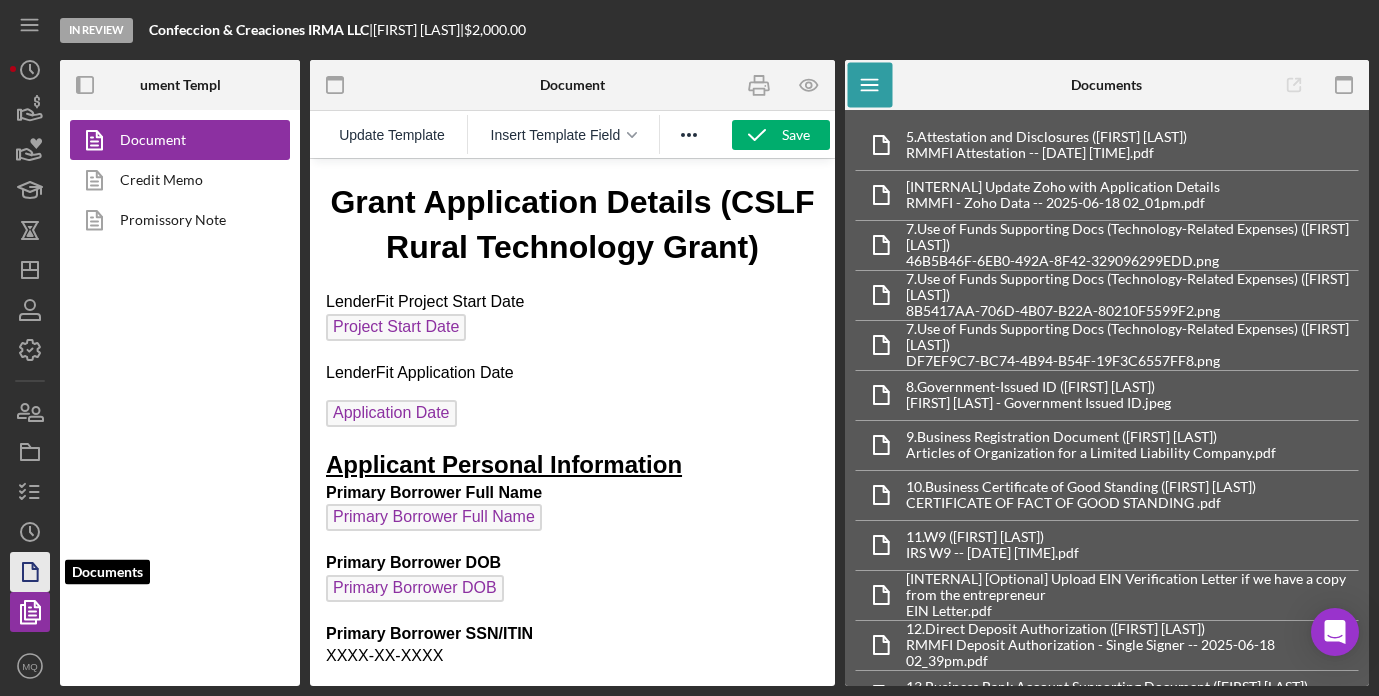 click 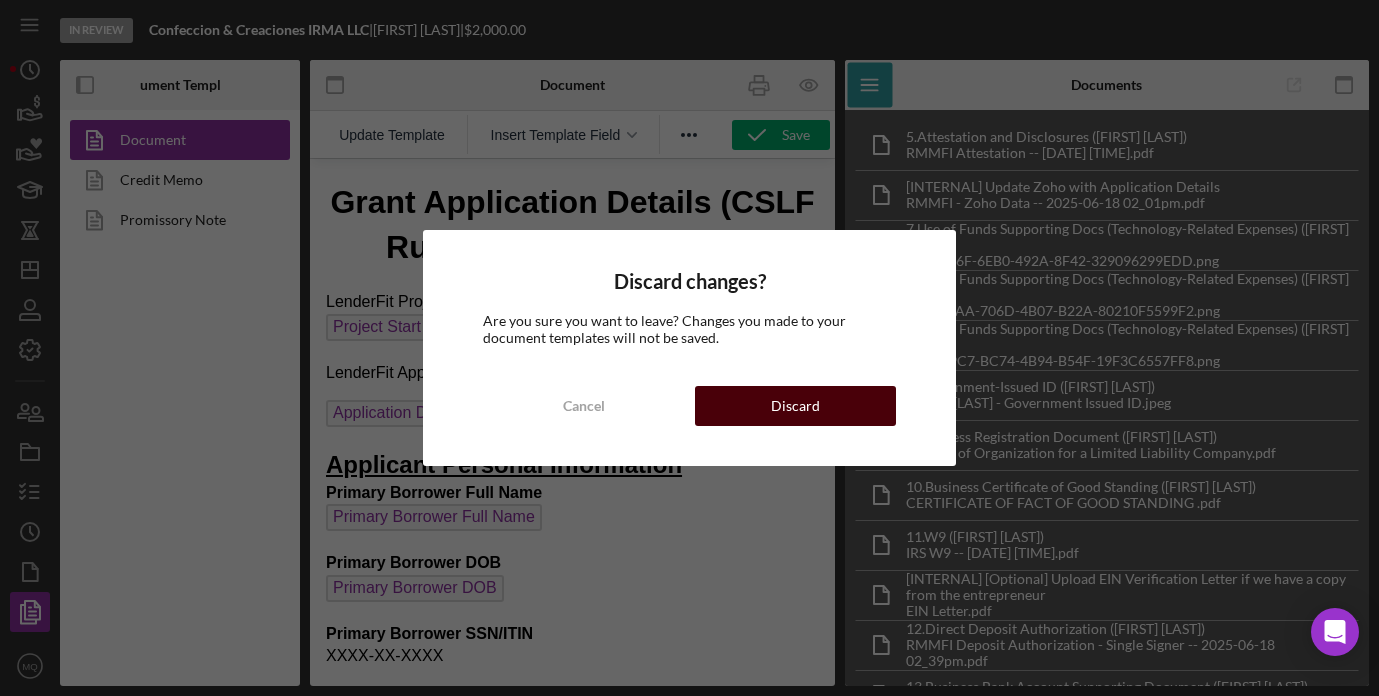 click on "Discard" at bounding box center [796, 406] 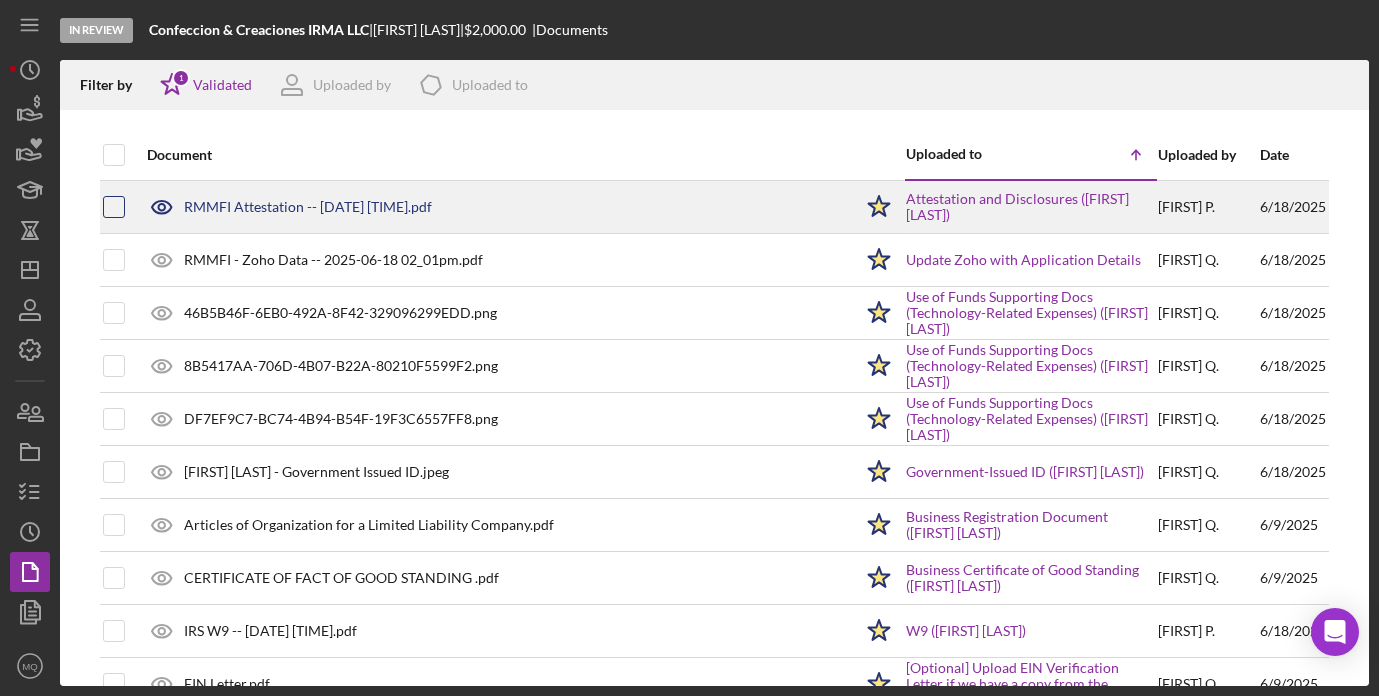 click at bounding box center (114, 207) 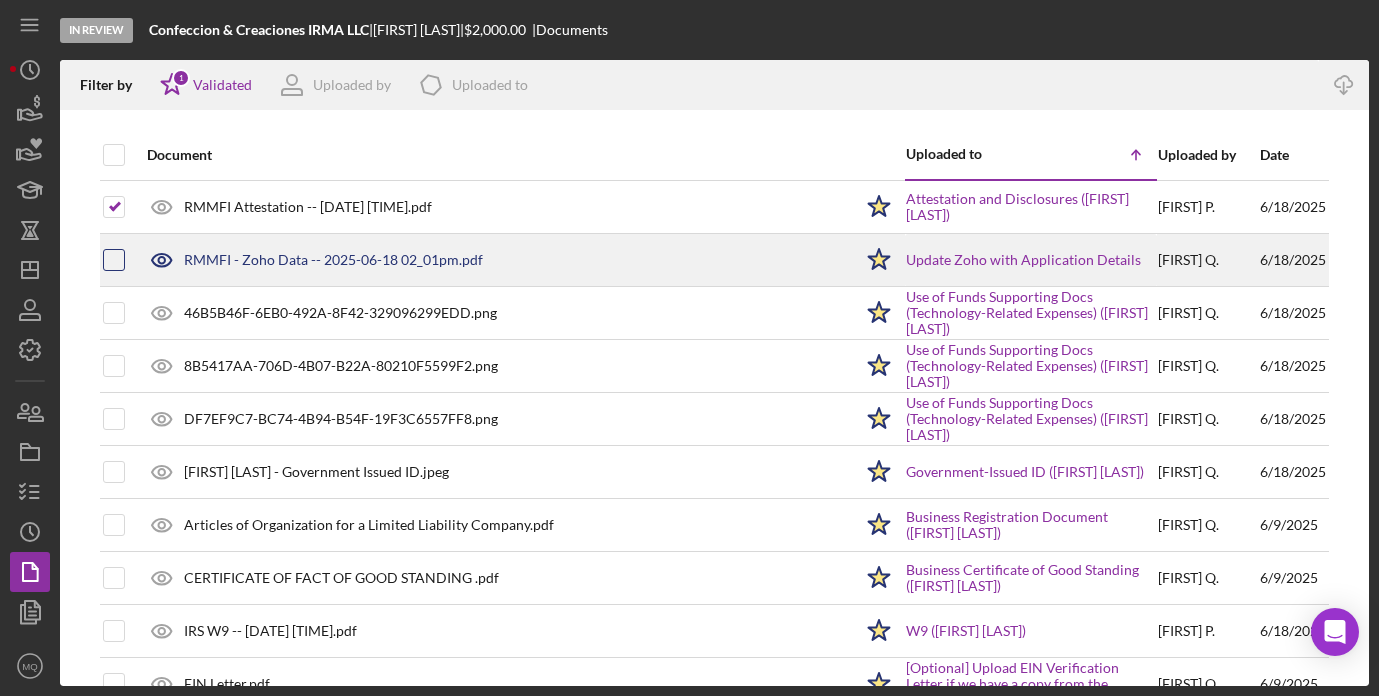 click at bounding box center [114, 260] 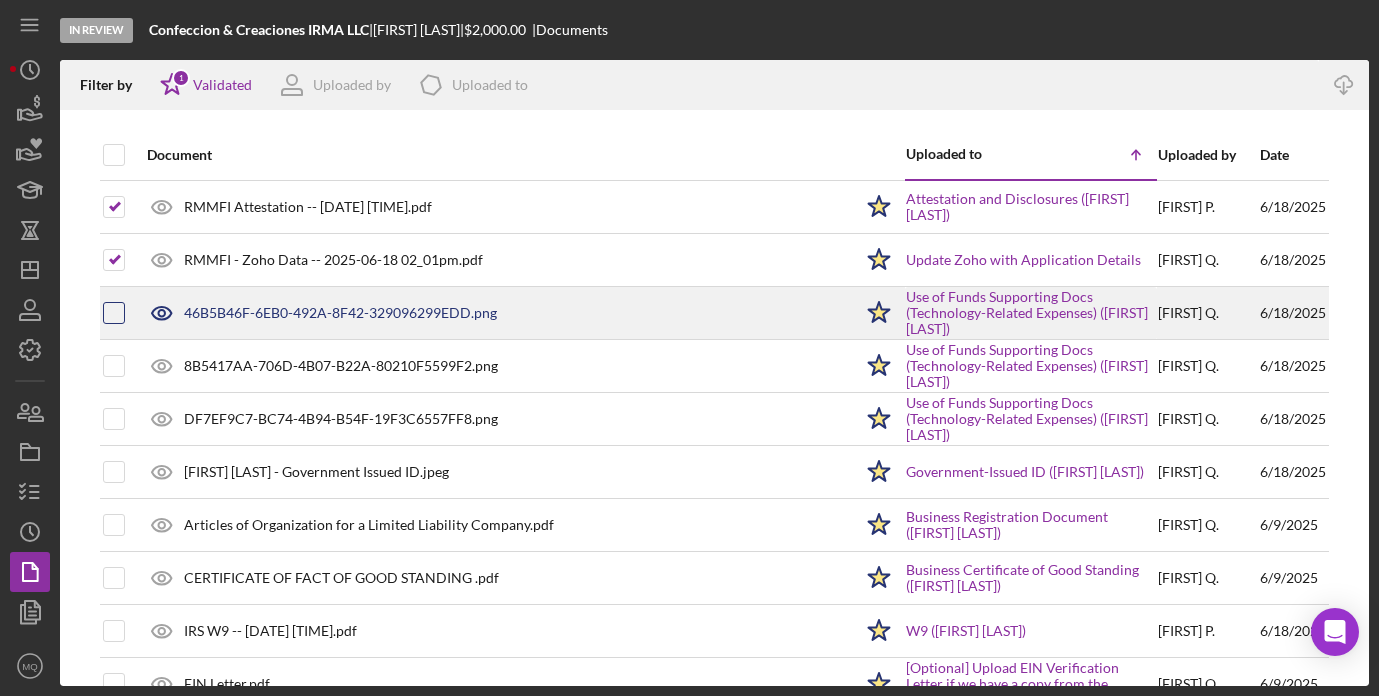 click at bounding box center [114, 313] 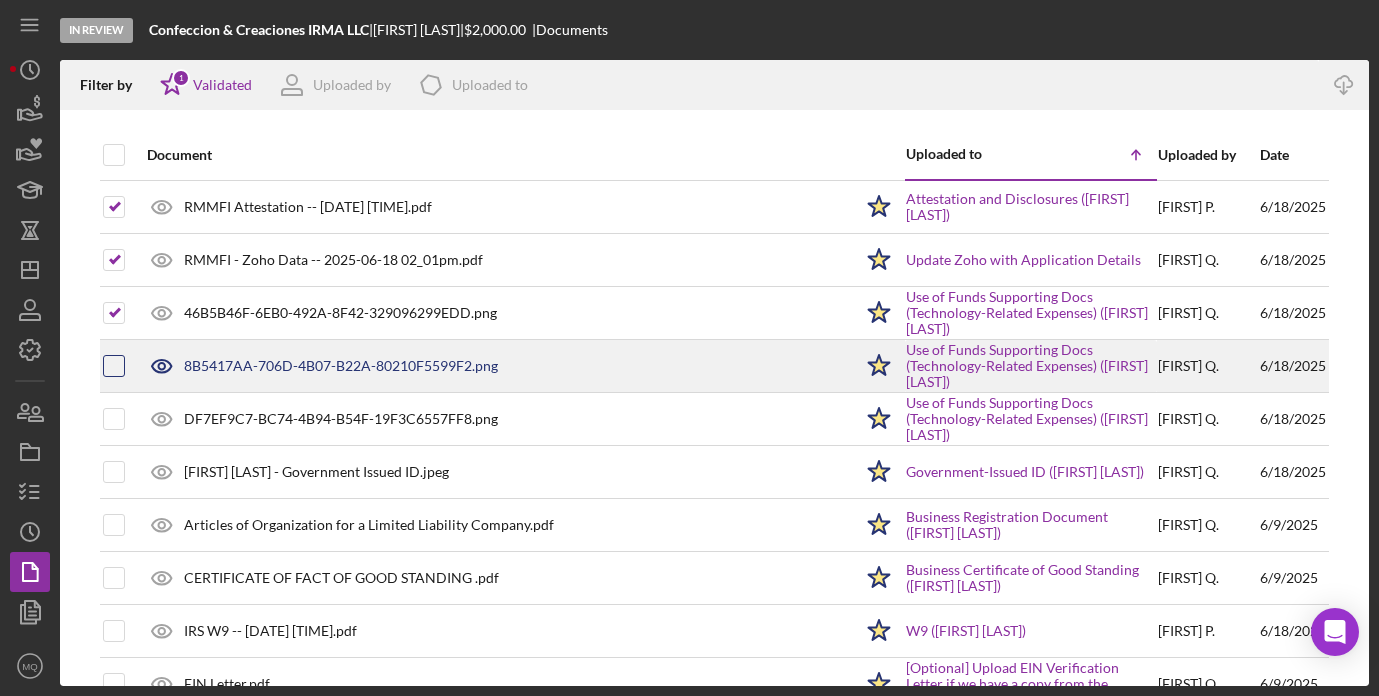 click at bounding box center (114, 366) 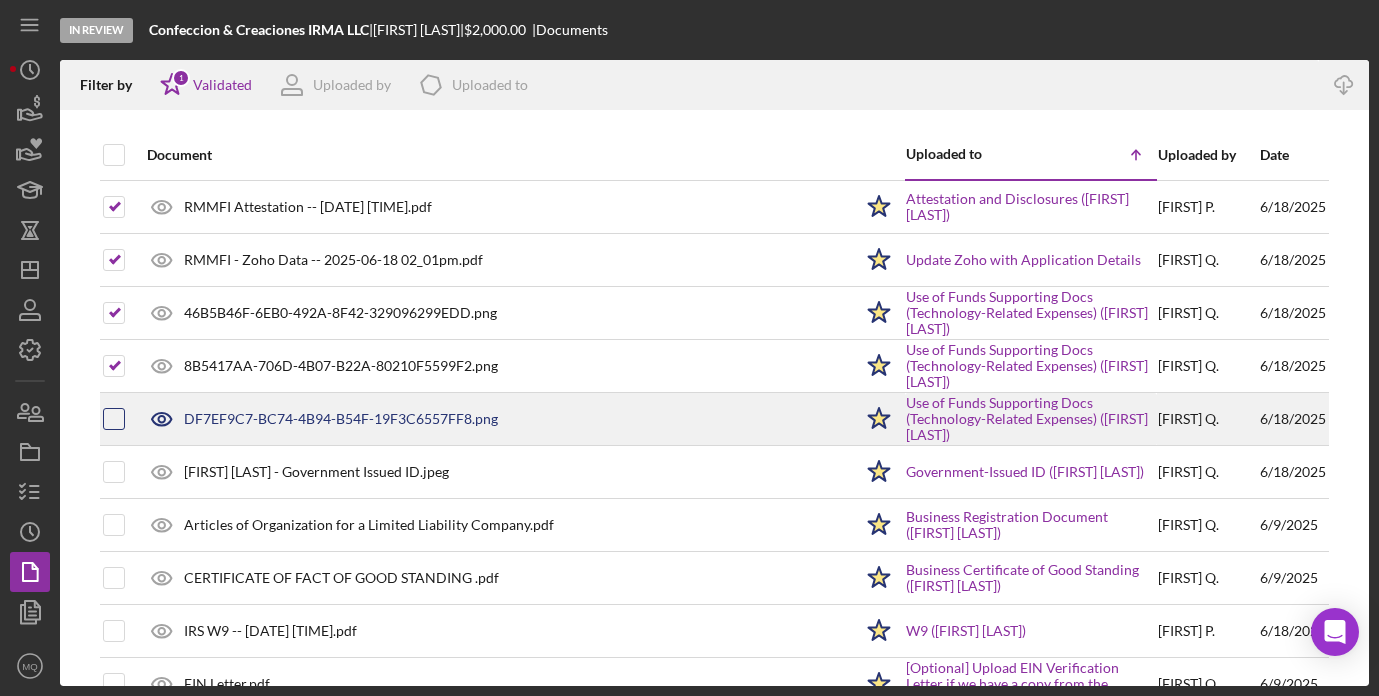 click at bounding box center (114, 419) 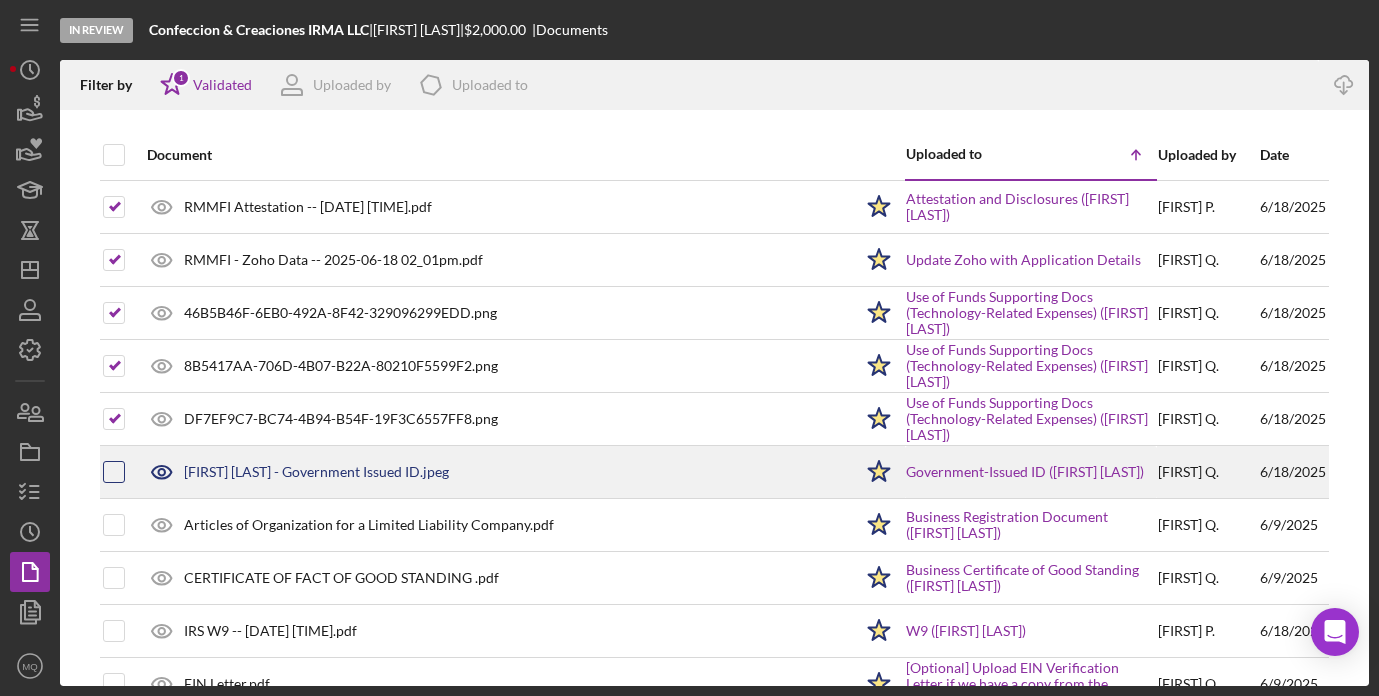 click at bounding box center (114, 472) 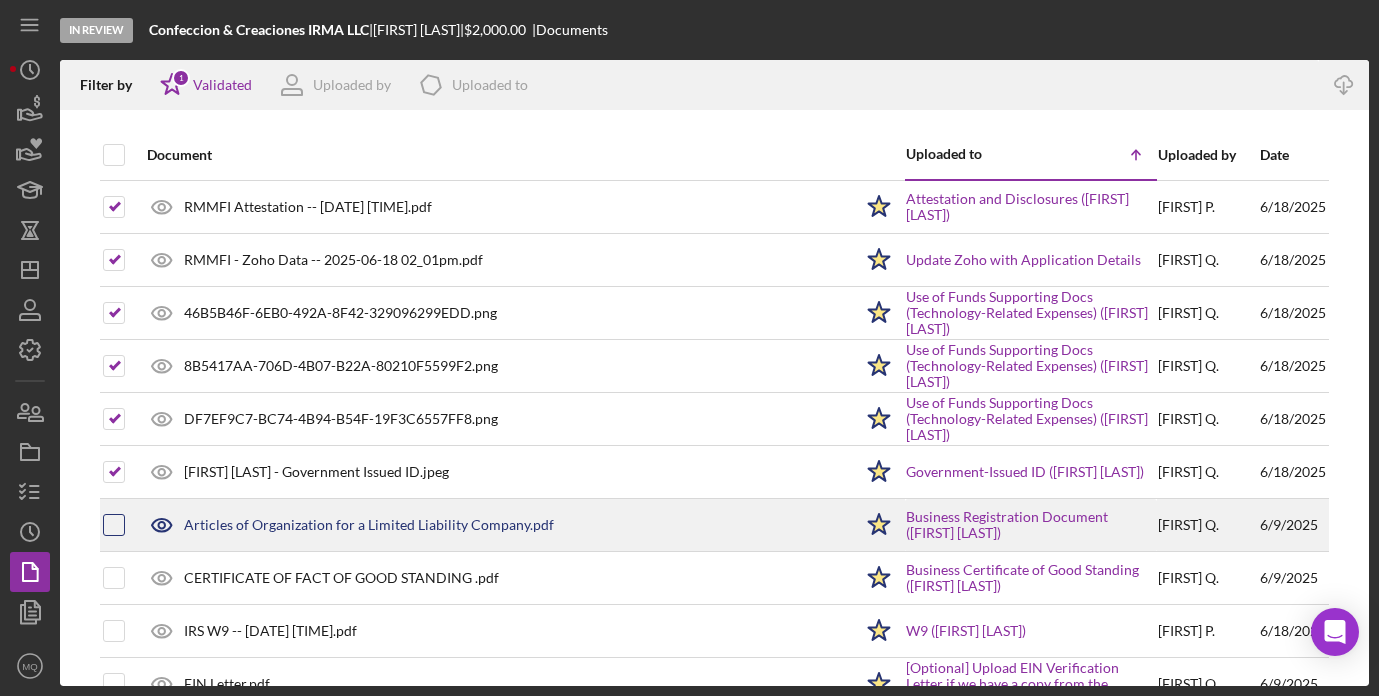 click at bounding box center [114, 525] 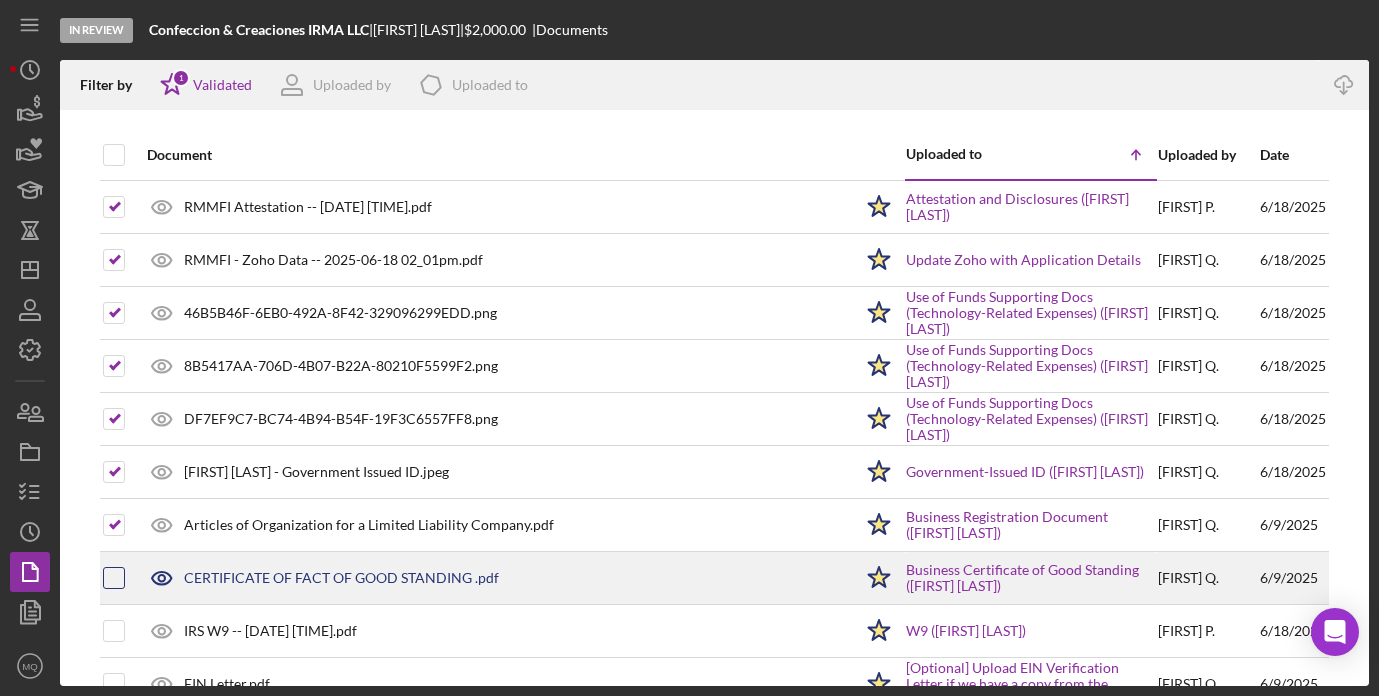 click at bounding box center [114, 578] 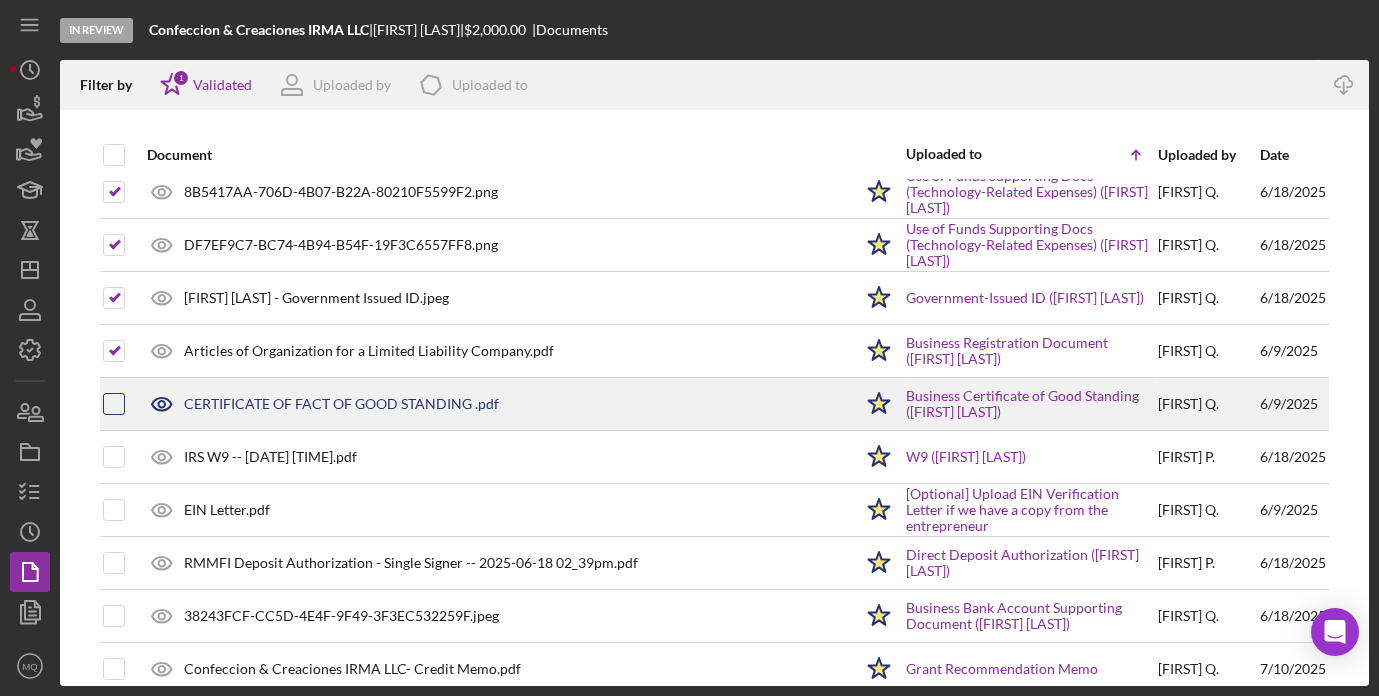 scroll, scrollTop: 181, scrollLeft: 0, axis: vertical 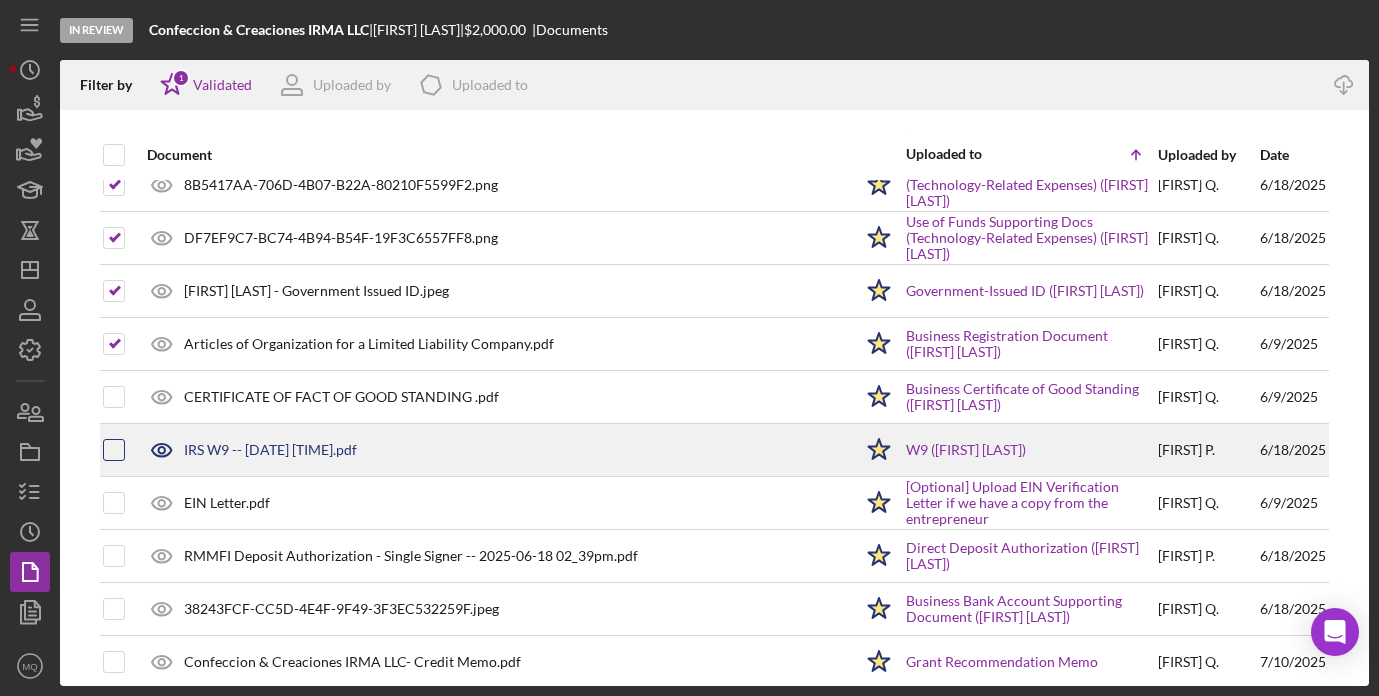 click at bounding box center [114, 450] 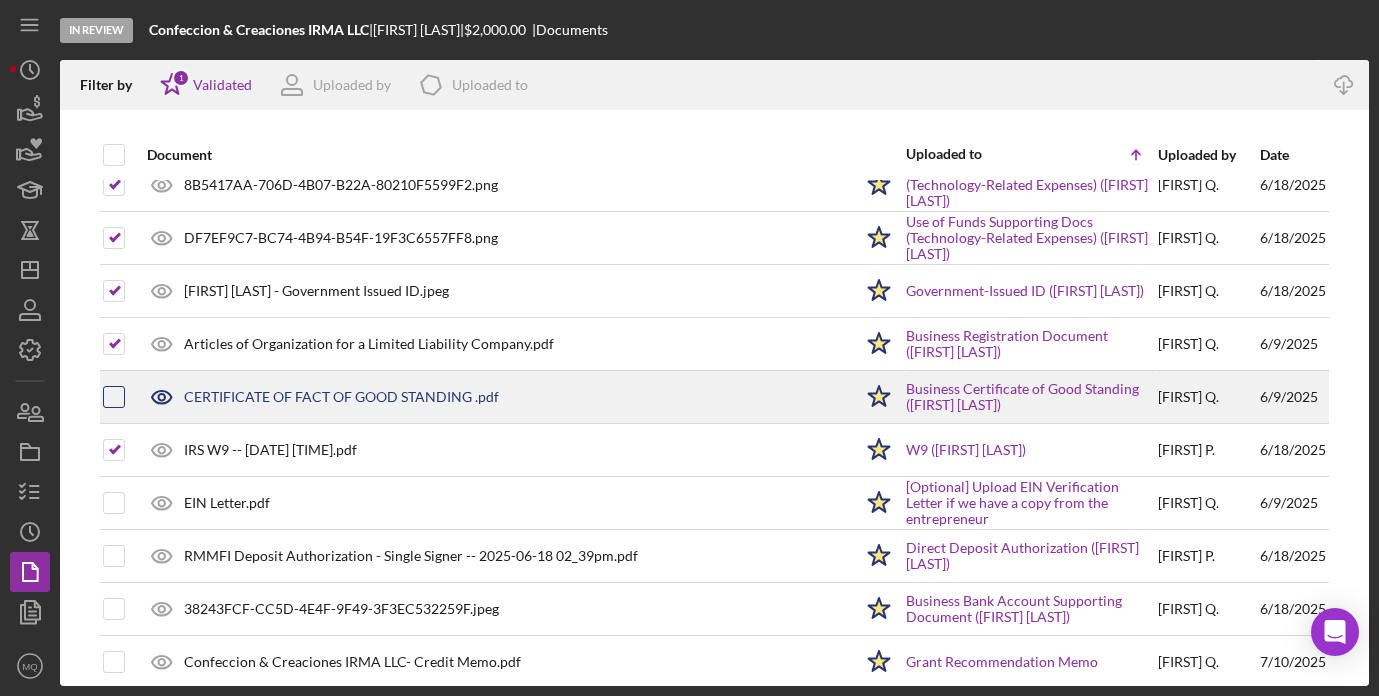 click at bounding box center [114, 397] 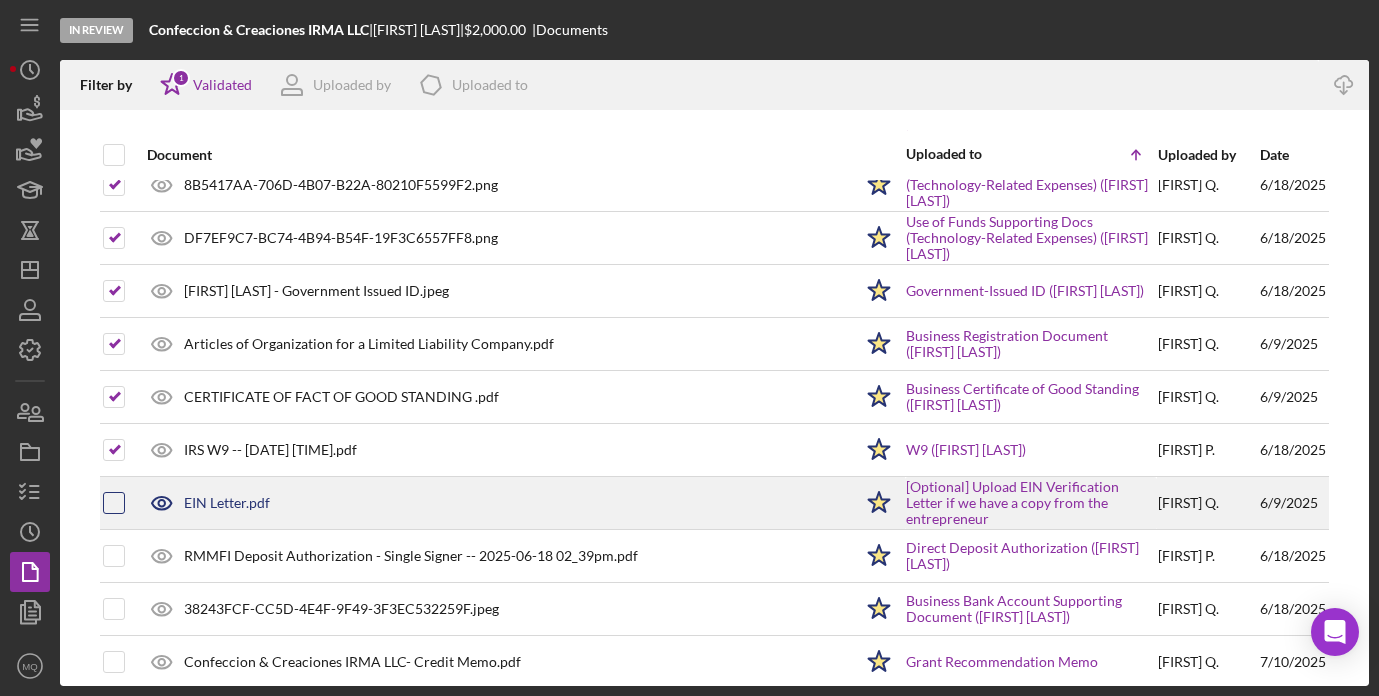 click at bounding box center [114, 503] 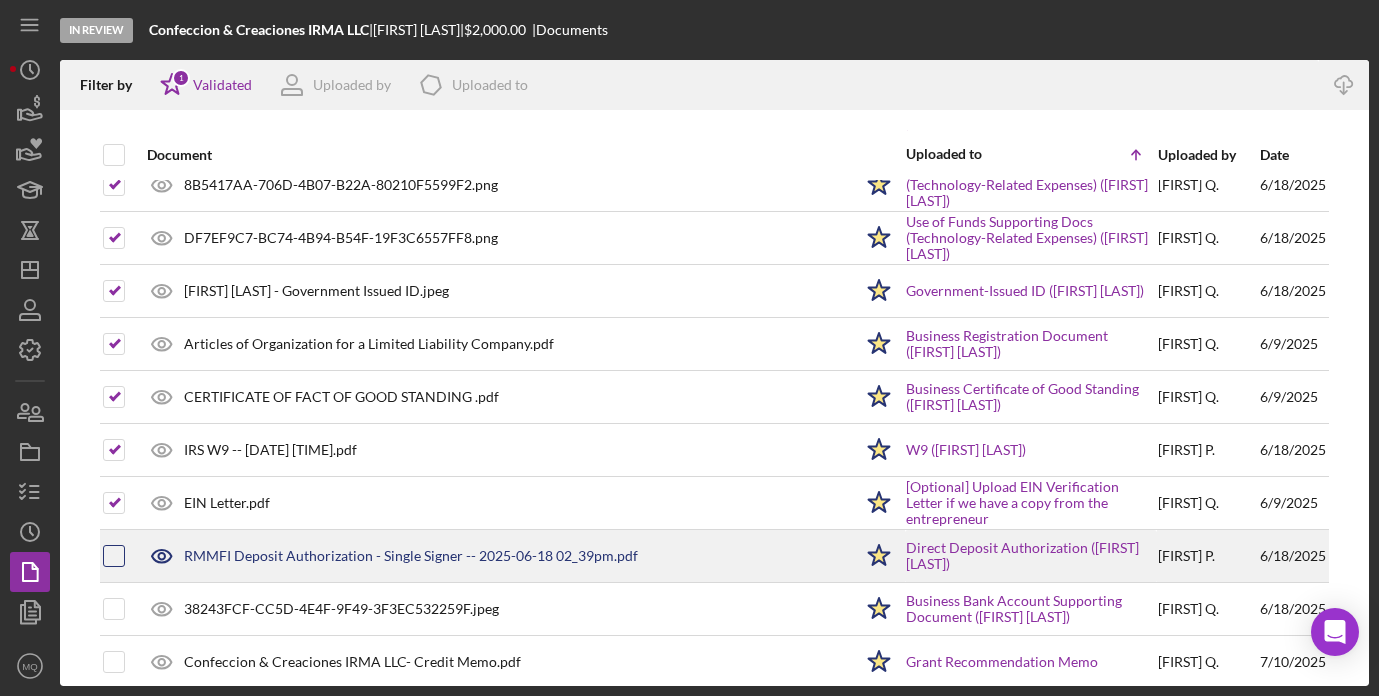 click at bounding box center (114, 556) 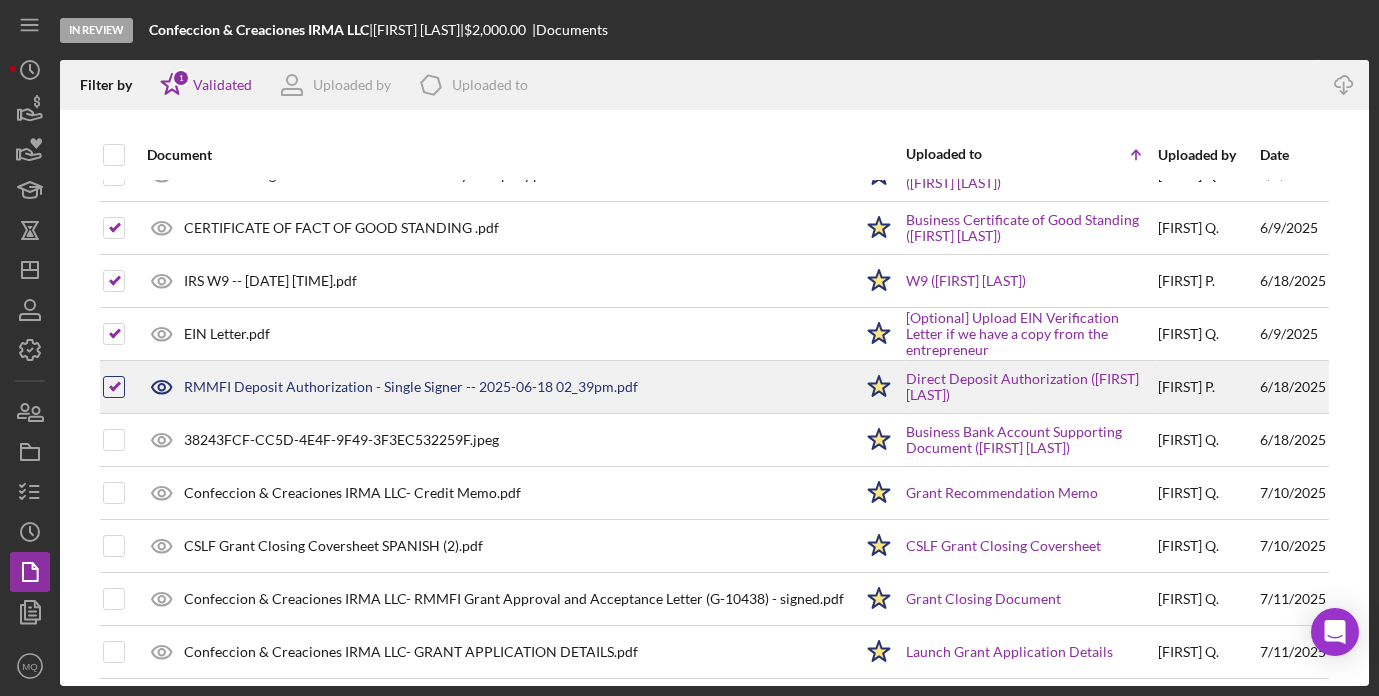 scroll, scrollTop: 353, scrollLeft: 0, axis: vertical 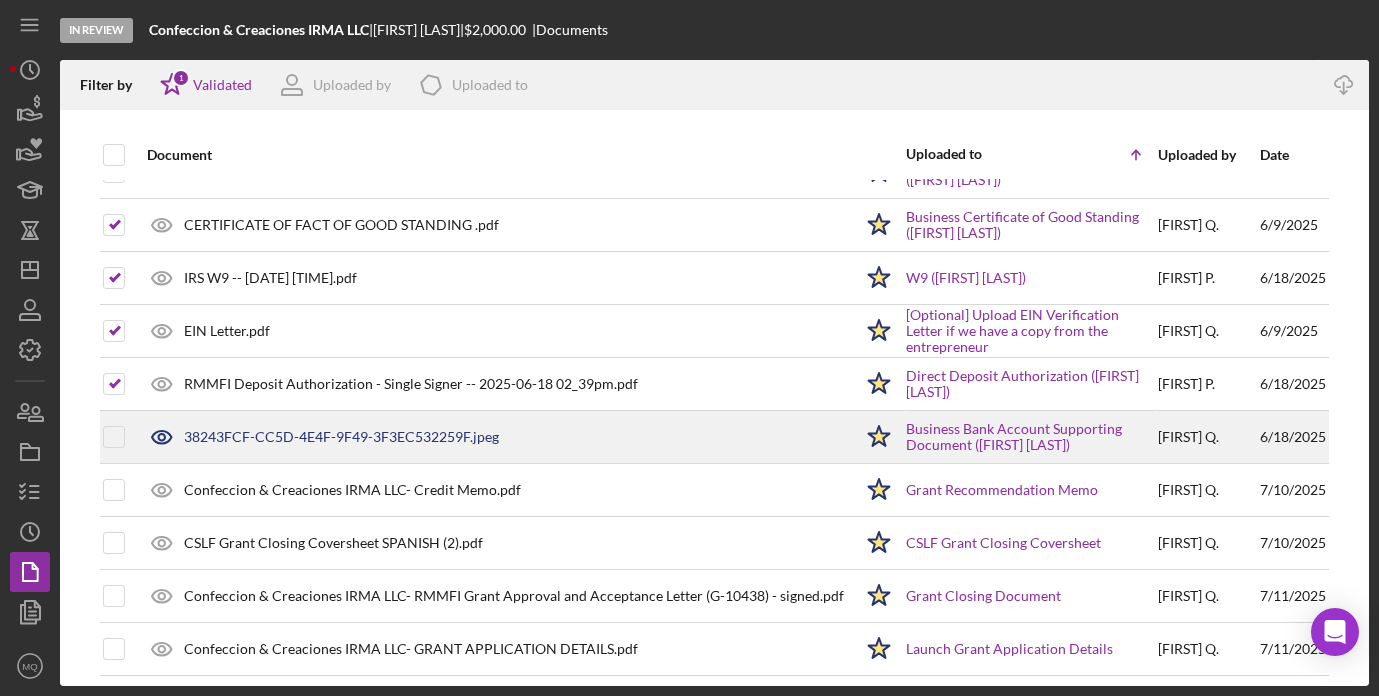 click at bounding box center [114, 437] 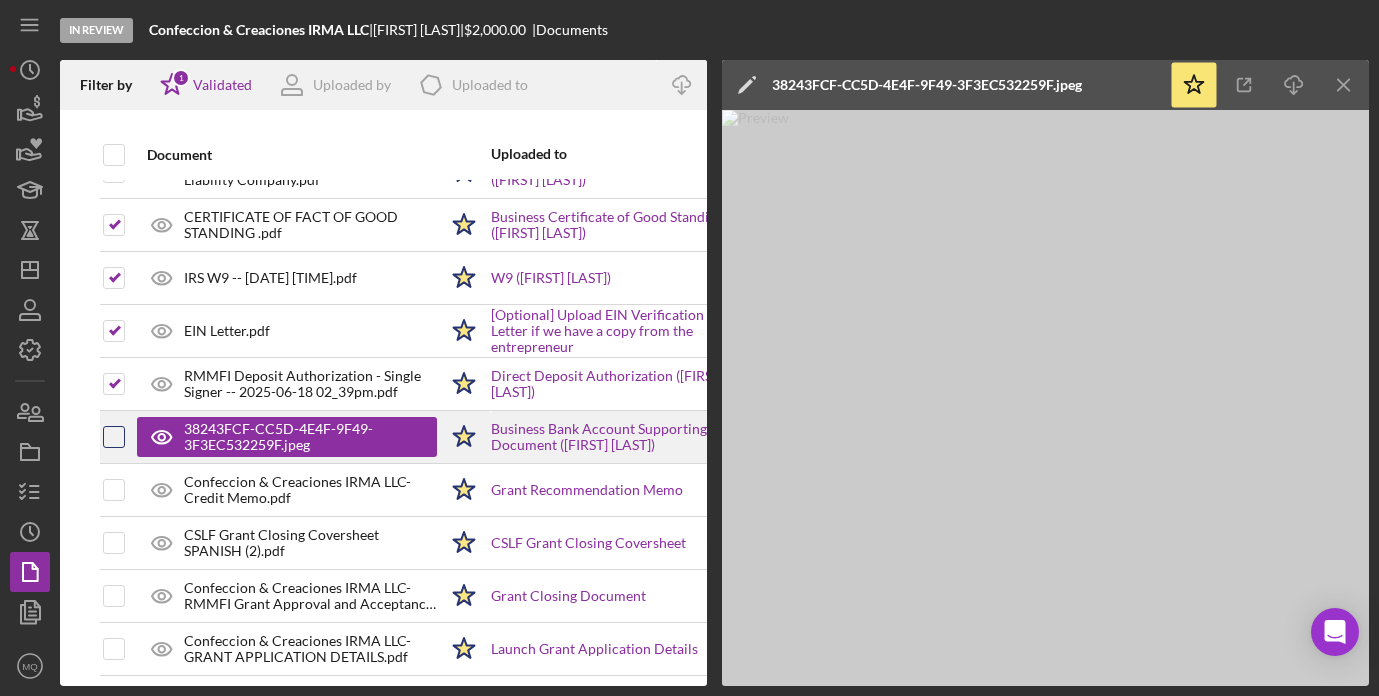 click at bounding box center [114, 437] 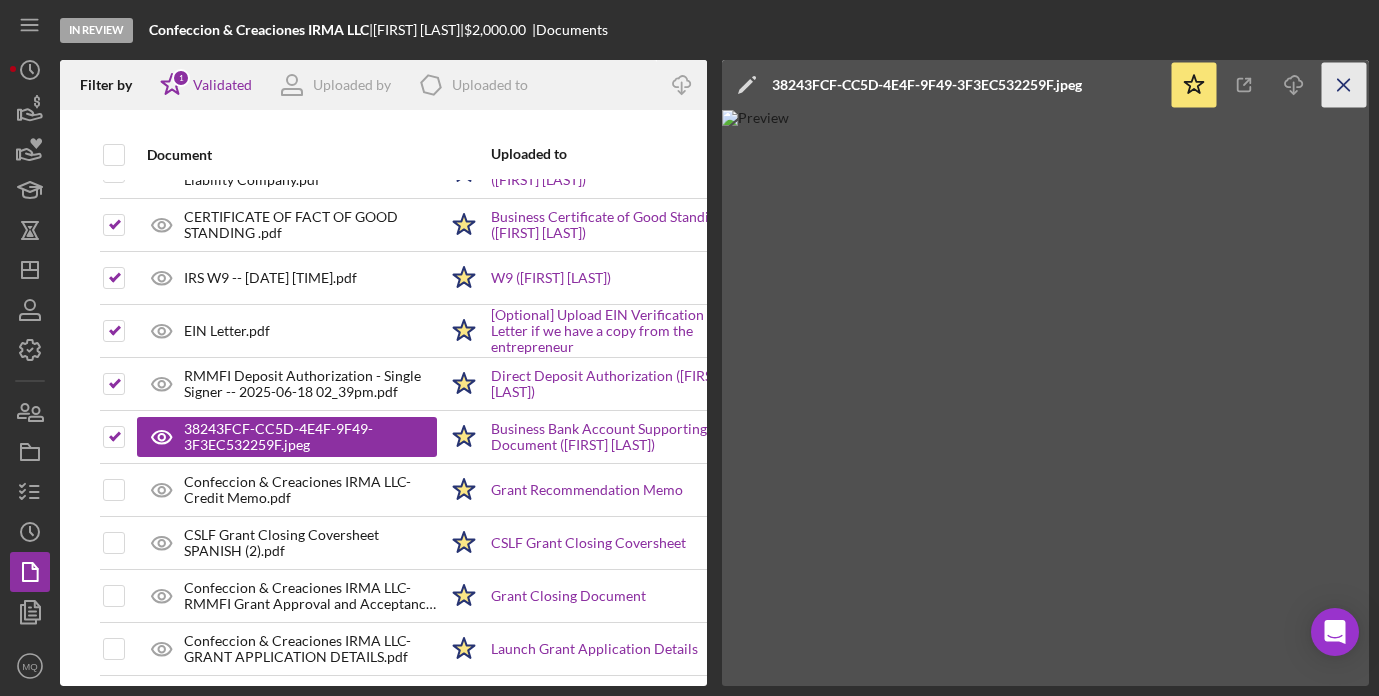 click on "Icon/Menu Close" 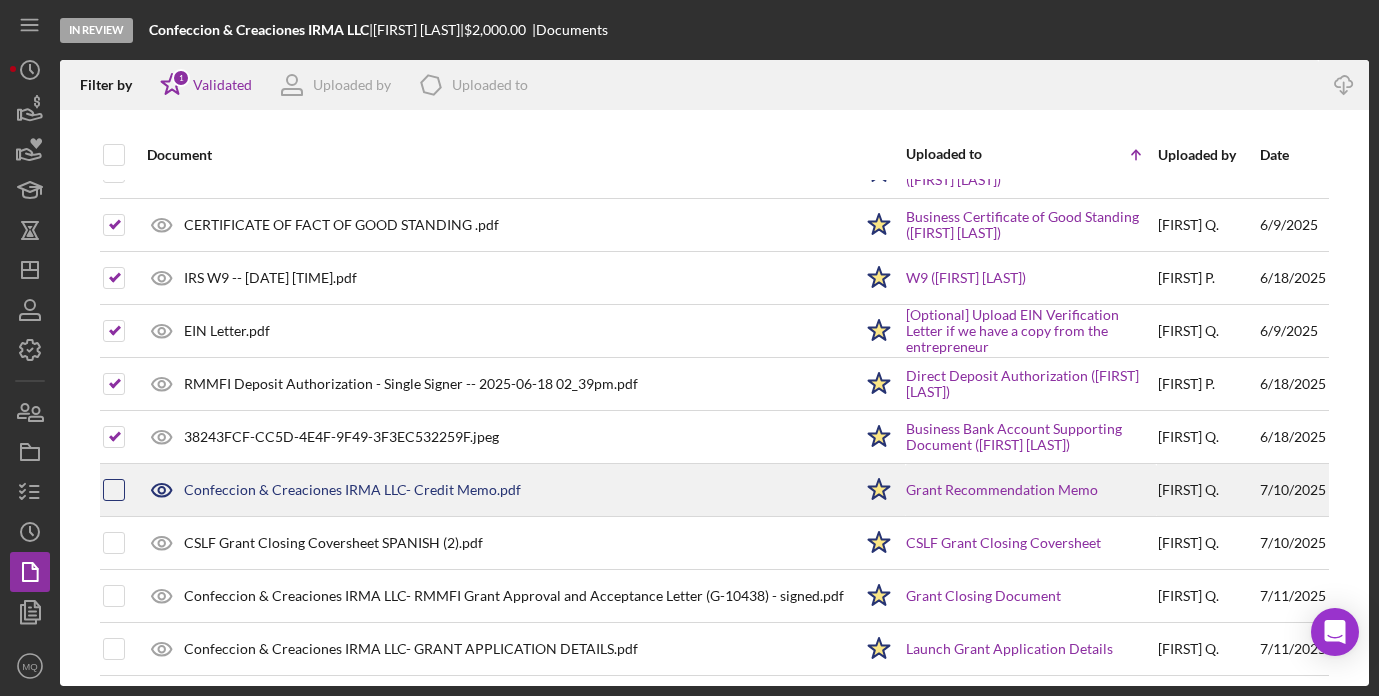 click at bounding box center [114, 490] 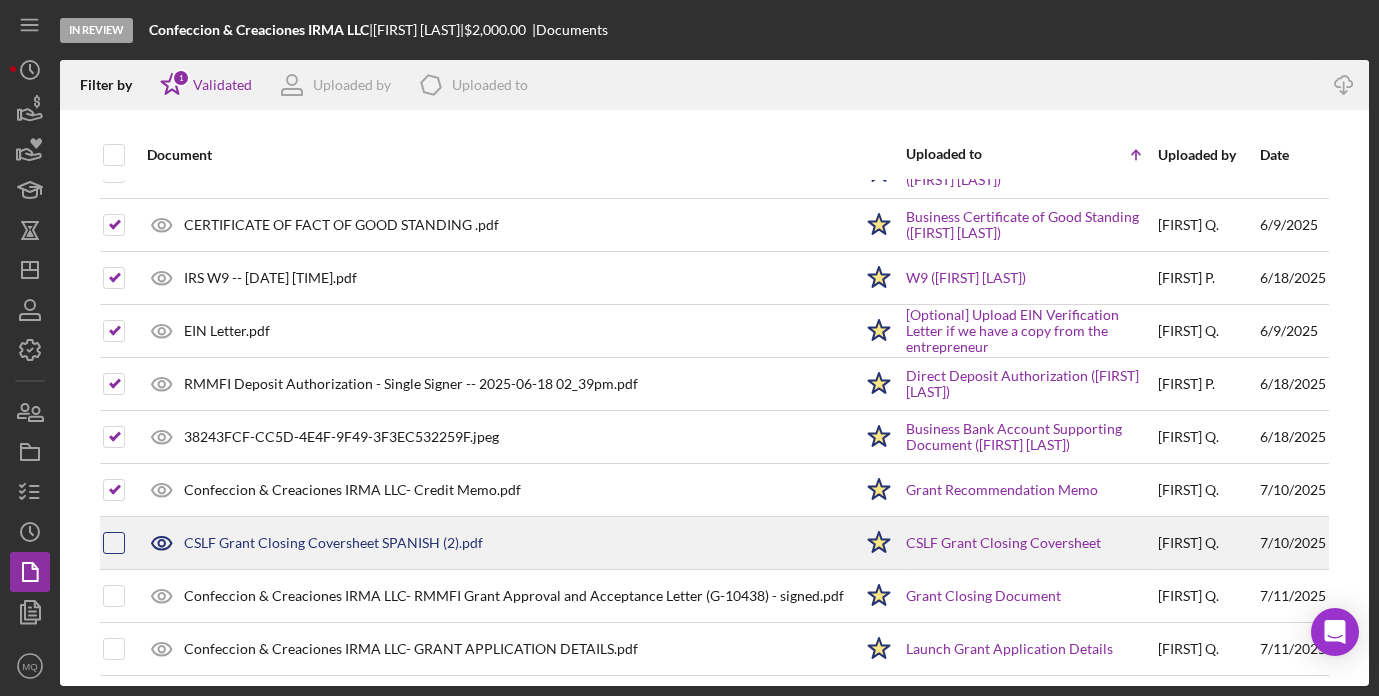 click at bounding box center (114, 543) 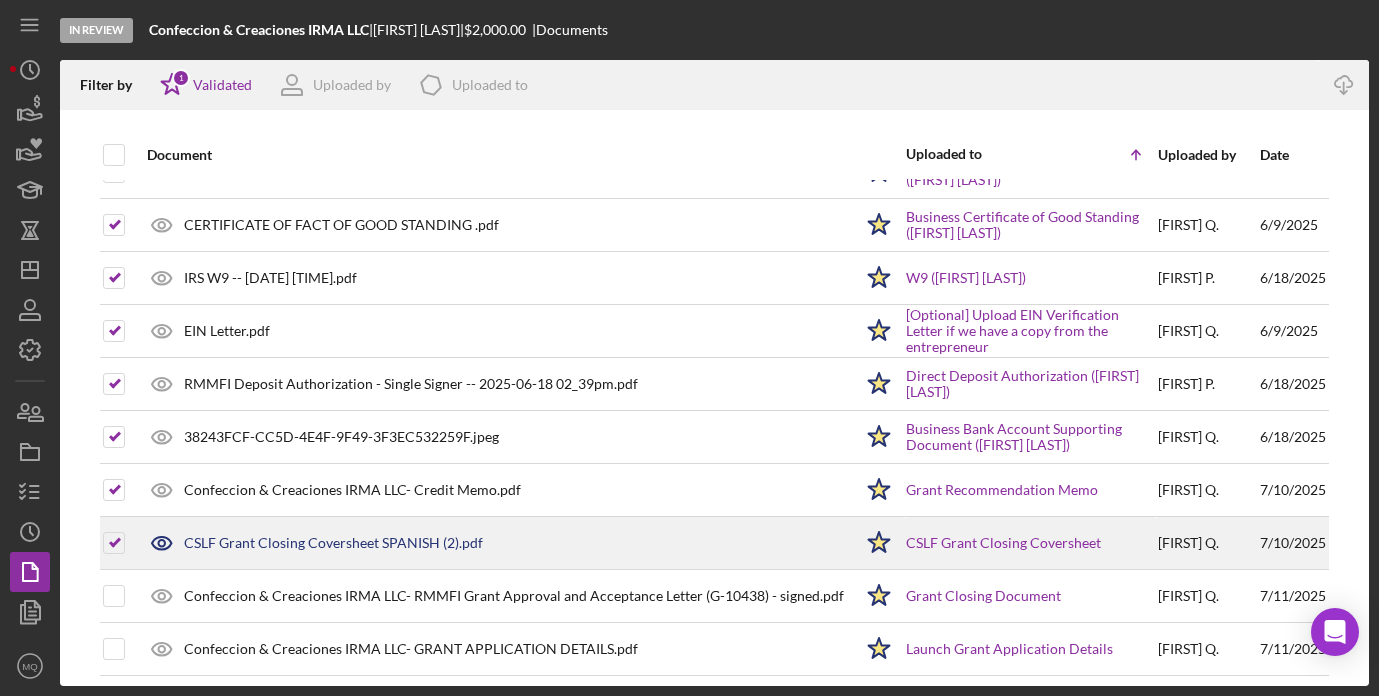 scroll, scrollTop: 363, scrollLeft: 0, axis: vertical 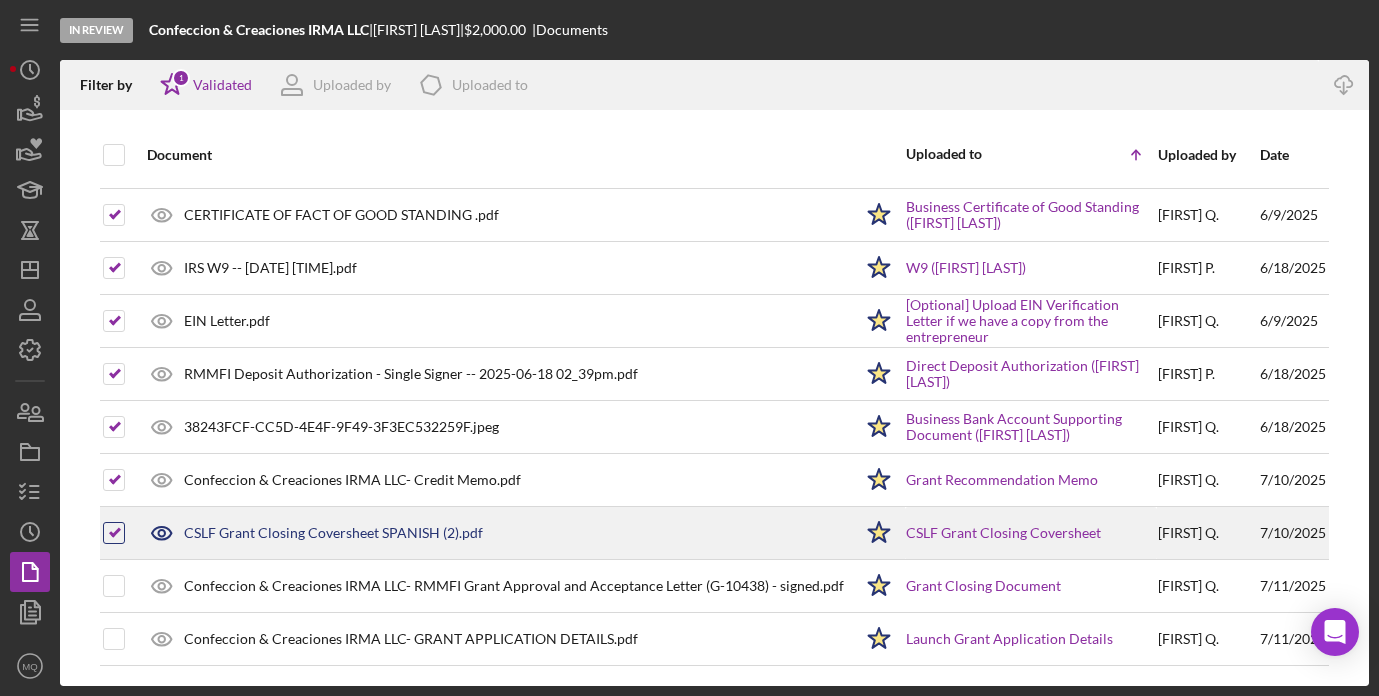 click at bounding box center (114, 533) 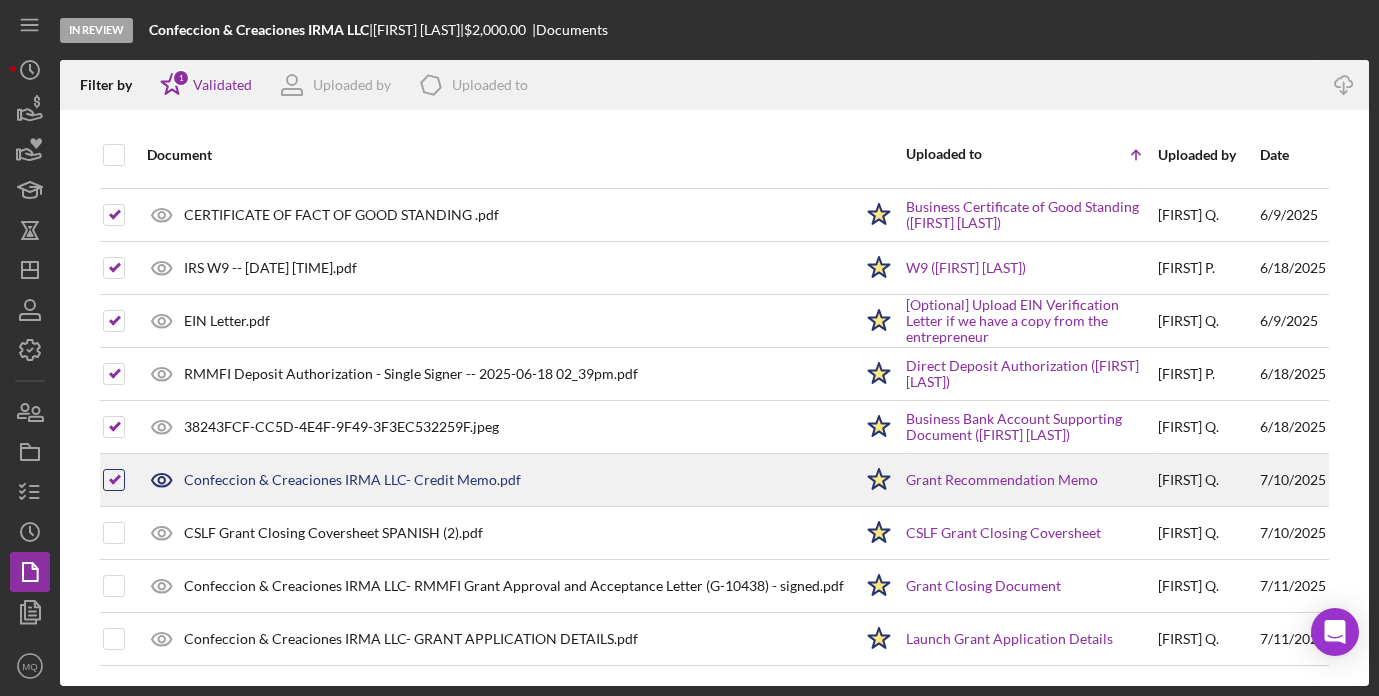 click at bounding box center (114, 480) 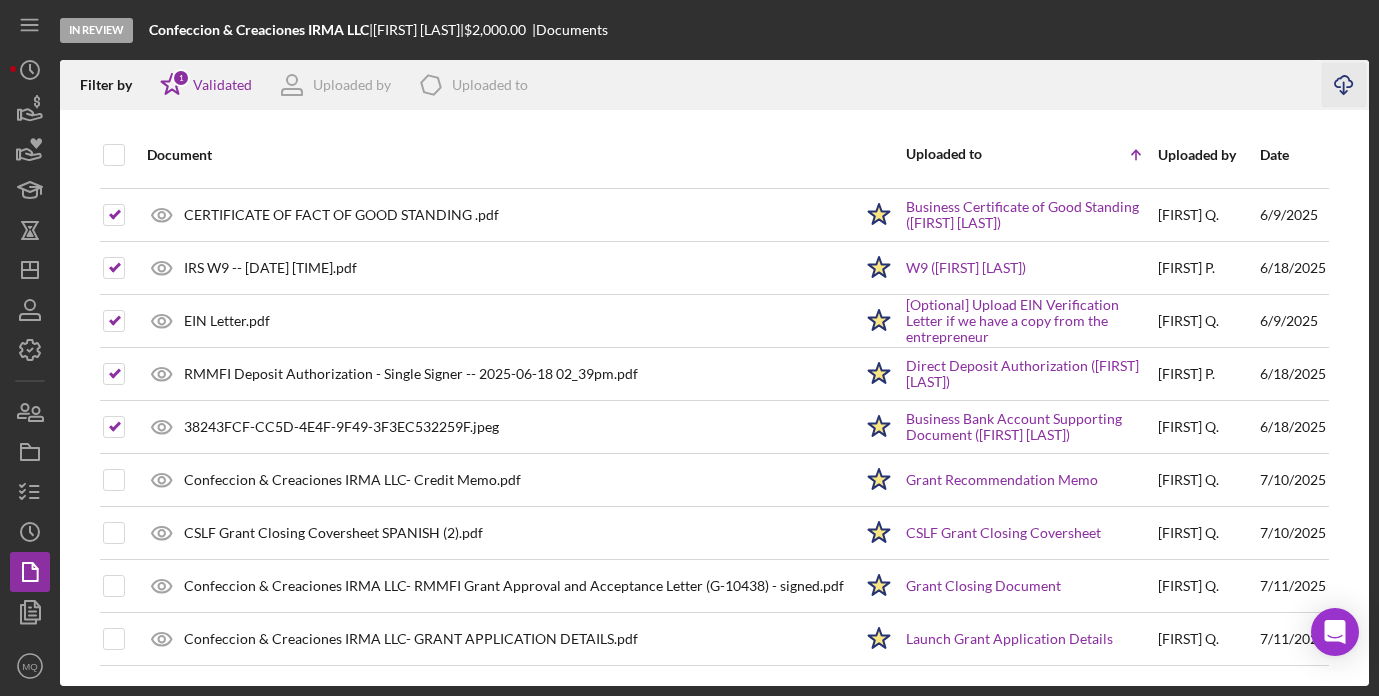 click 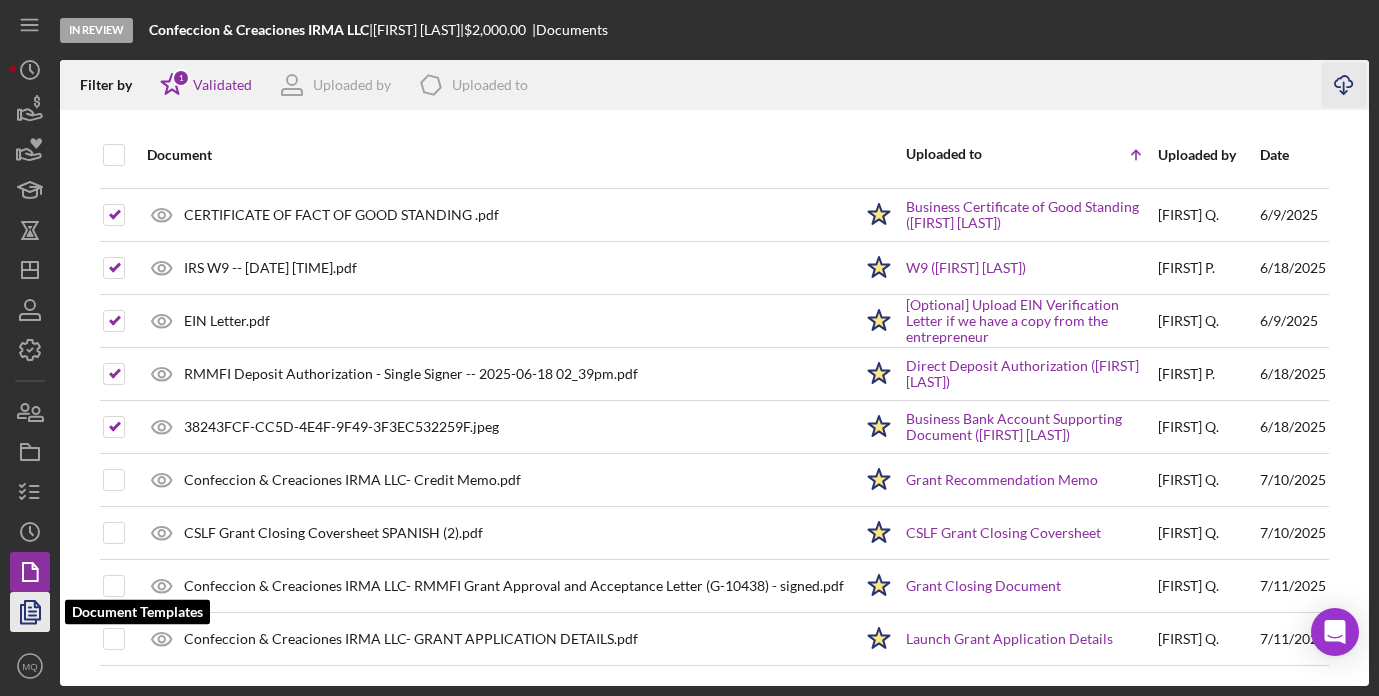 click 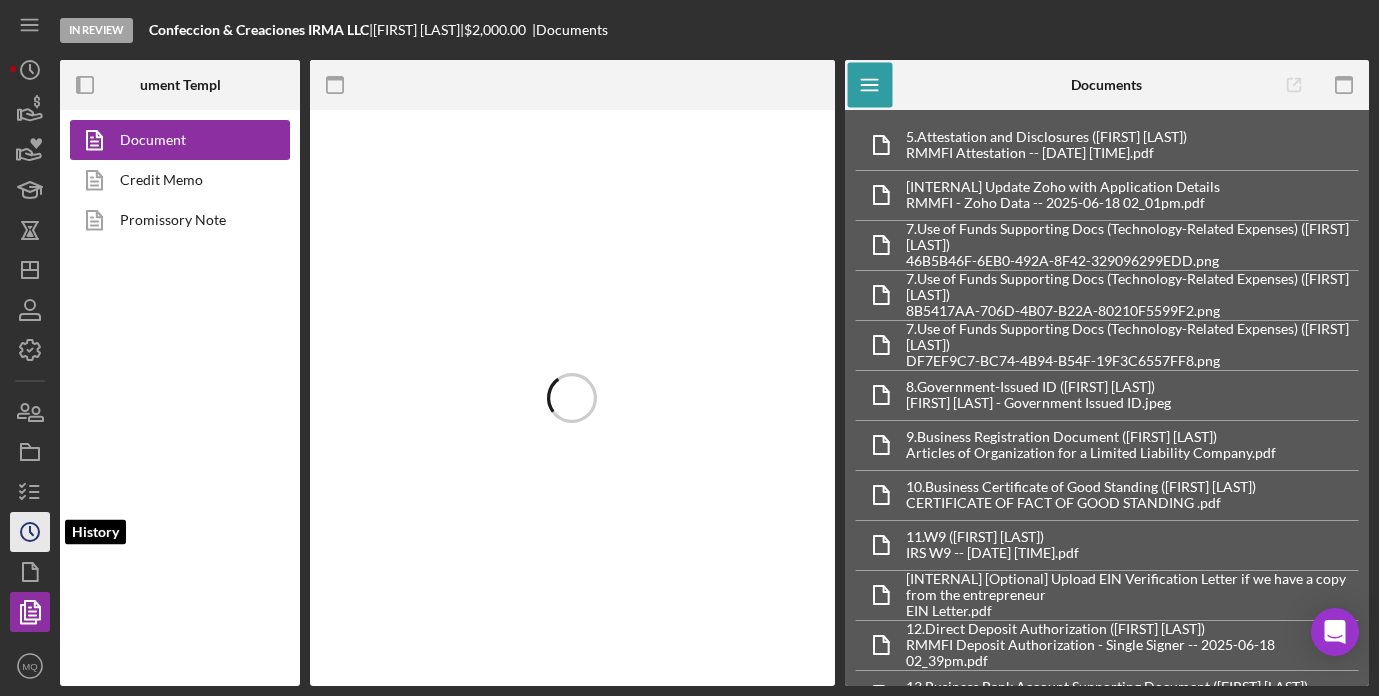 click on "Icon/History" 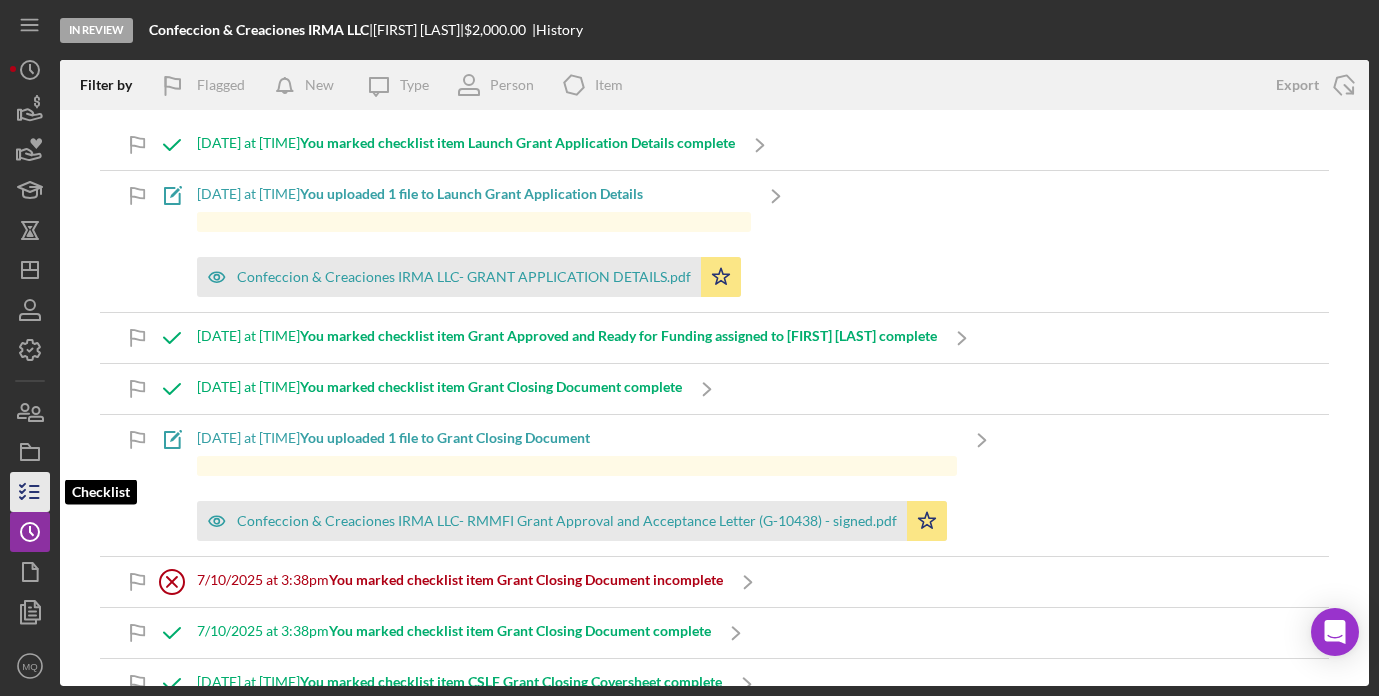 click 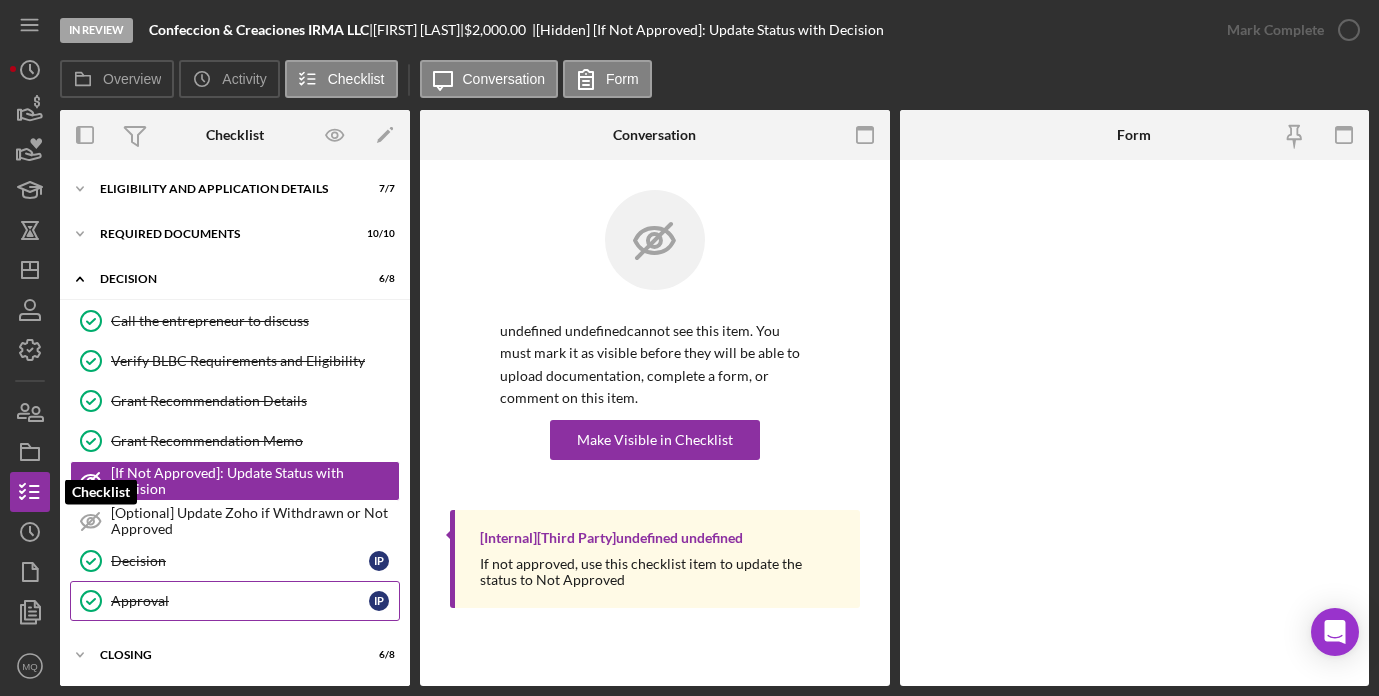 scroll, scrollTop: 58, scrollLeft: 0, axis: vertical 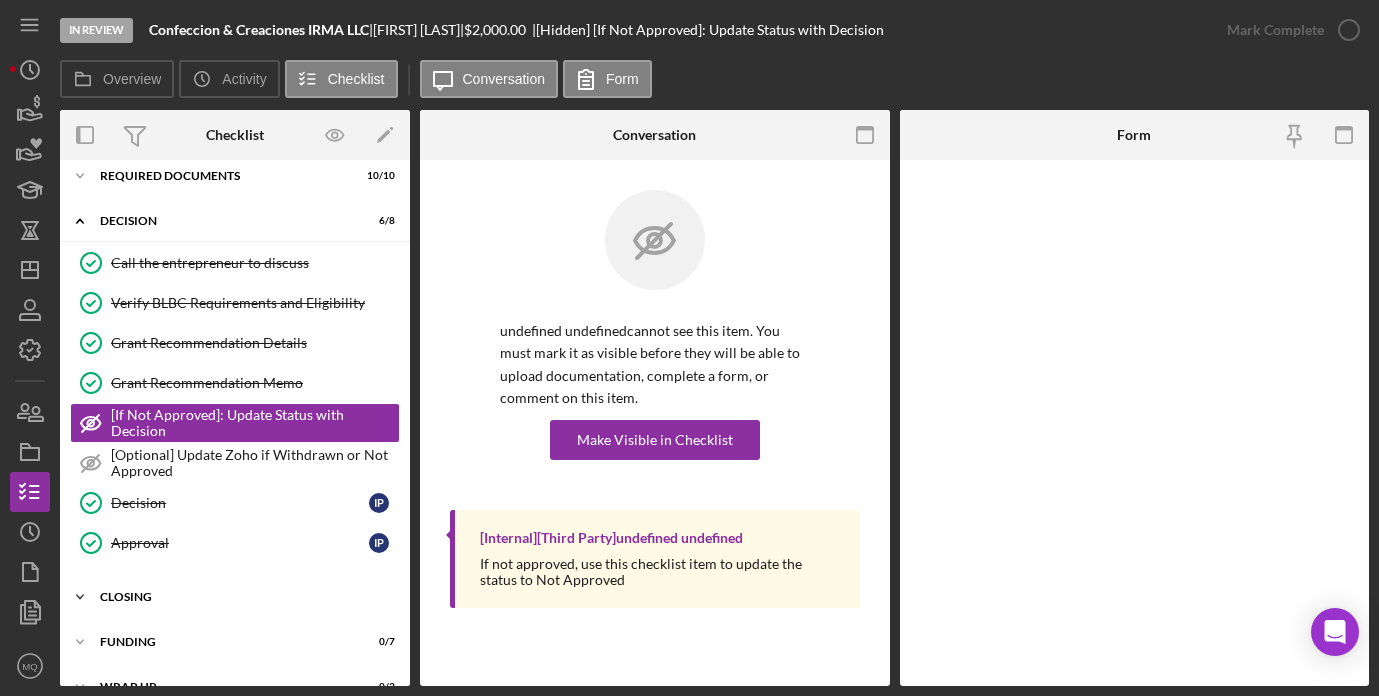 click on "Closing" at bounding box center (242, 597) 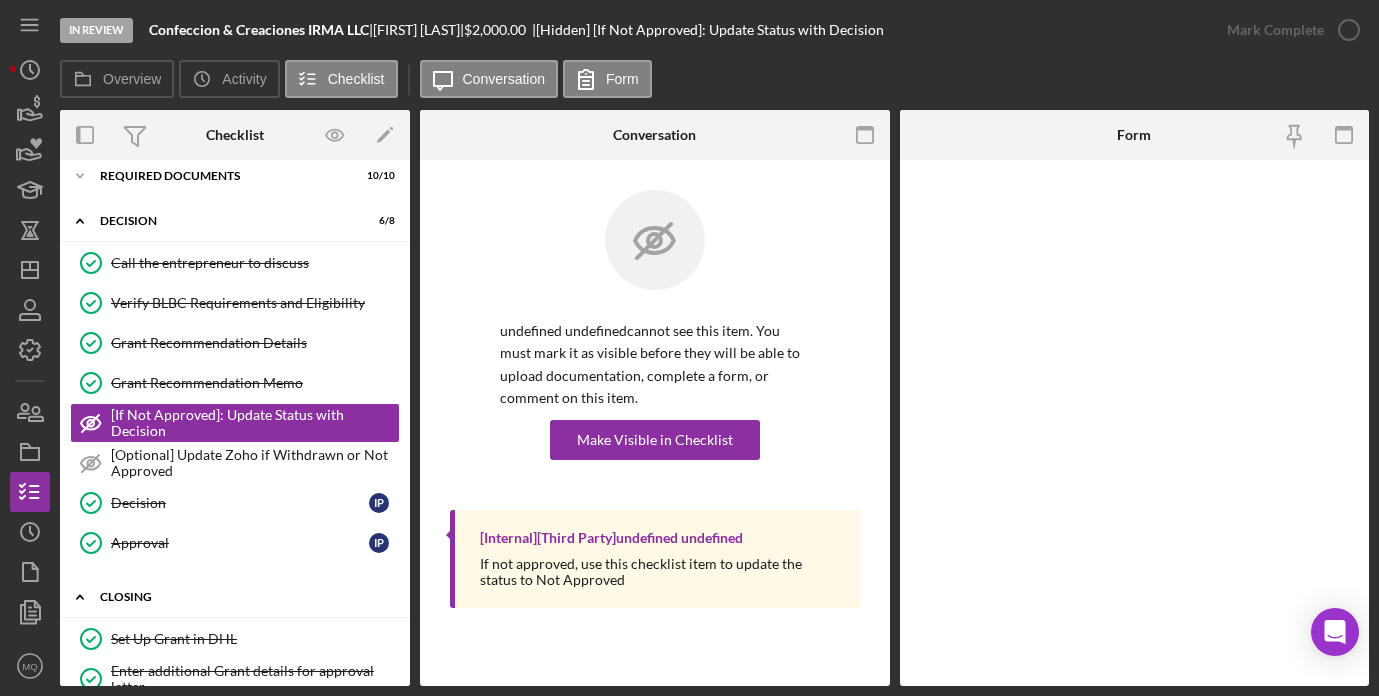 scroll, scrollTop: 421, scrollLeft: 0, axis: vertical 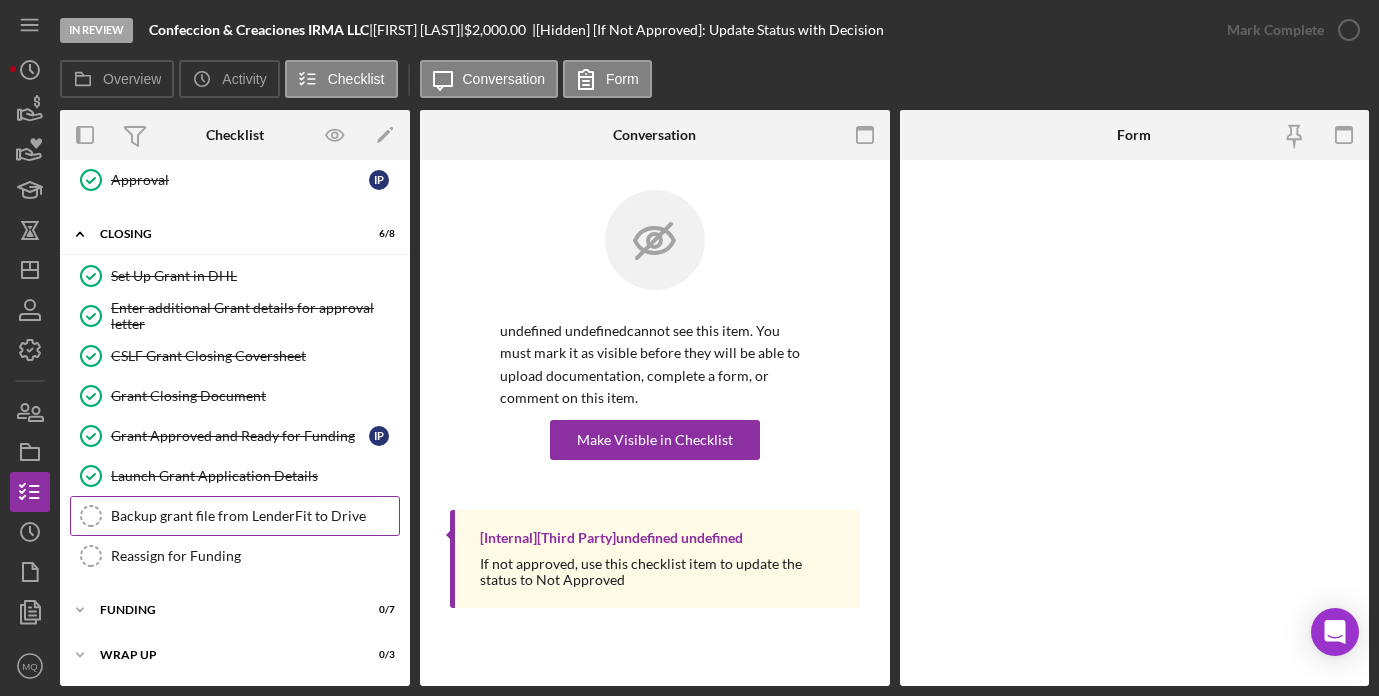 click on "Backup grant file from LenderFit to Drive" at bounding box center (255, 516) 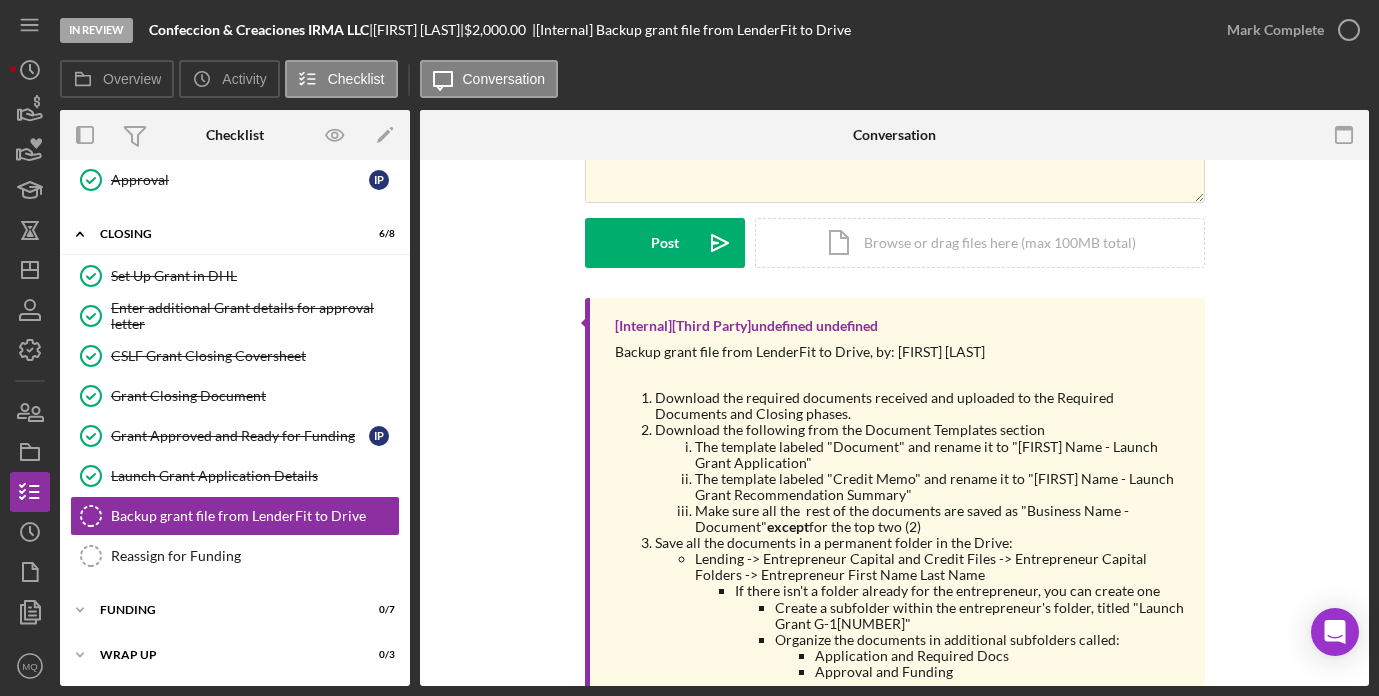 scroll, scrollTop: 322, scrollLeft: 0, axis: vertical 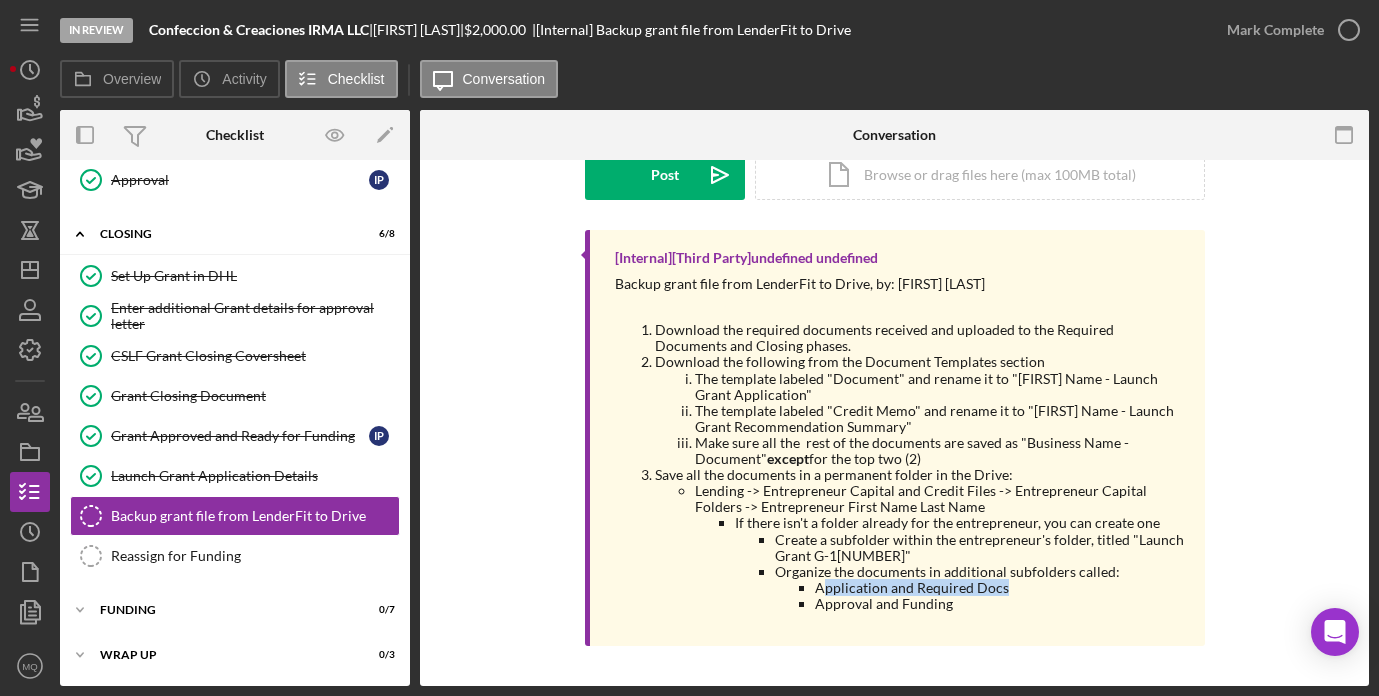drag, startPoint x: 817, startPoint y: 587, endPoint x: 1006, endPoint y: 588, distance: 189.00264 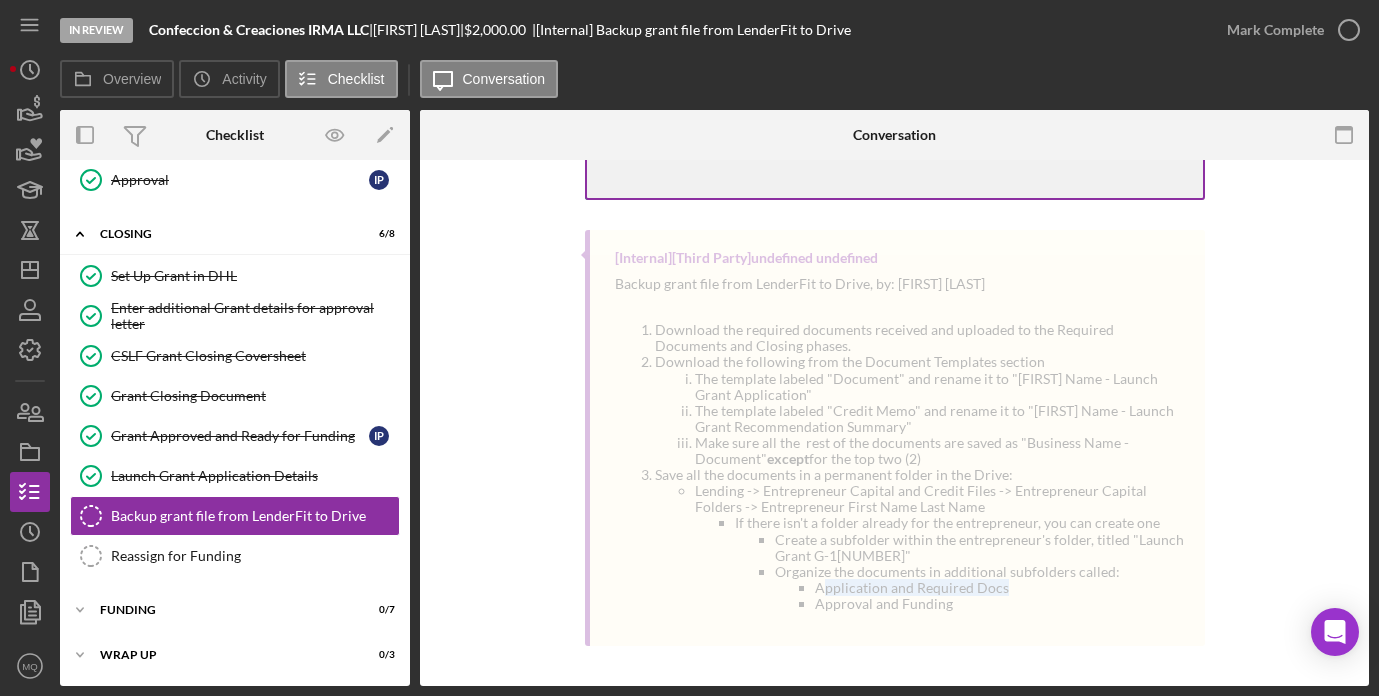 scroll, scrollTop: 318, scrollLeft: 0, axis: vertical 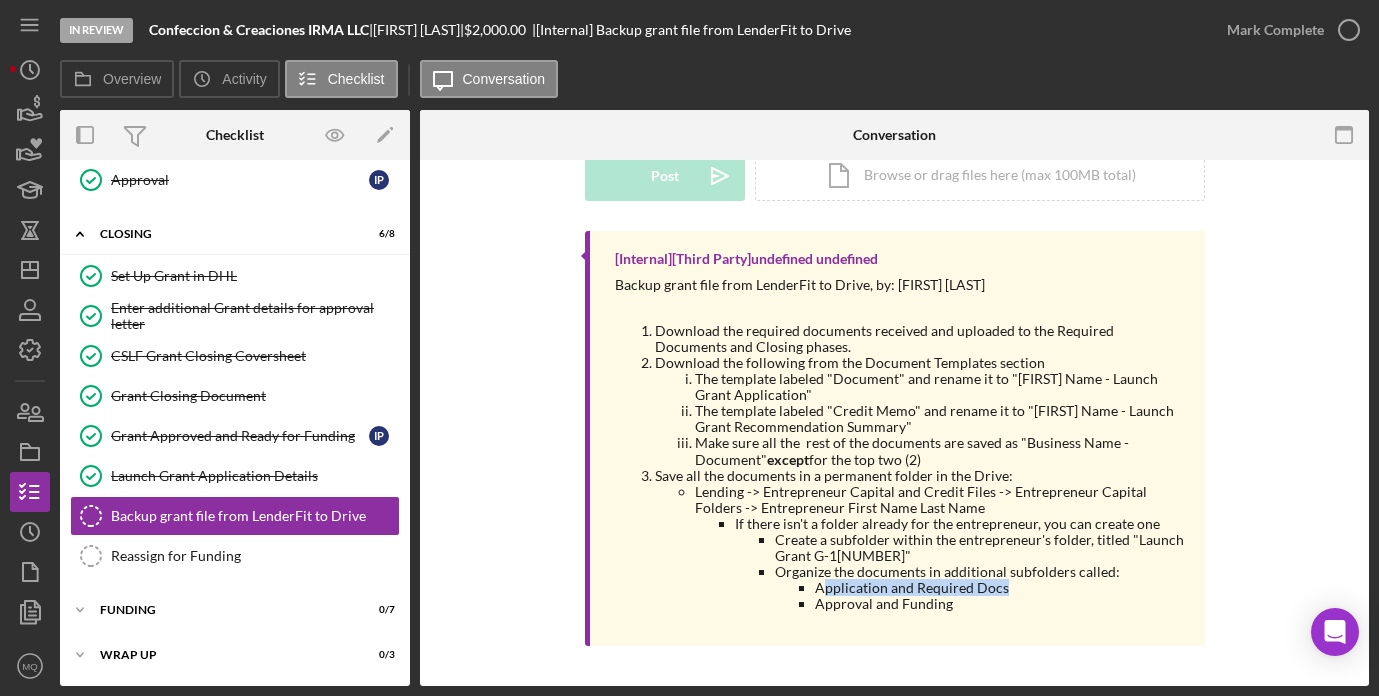 click on "Application and Required Docs" at bounding box center (1000, 588) 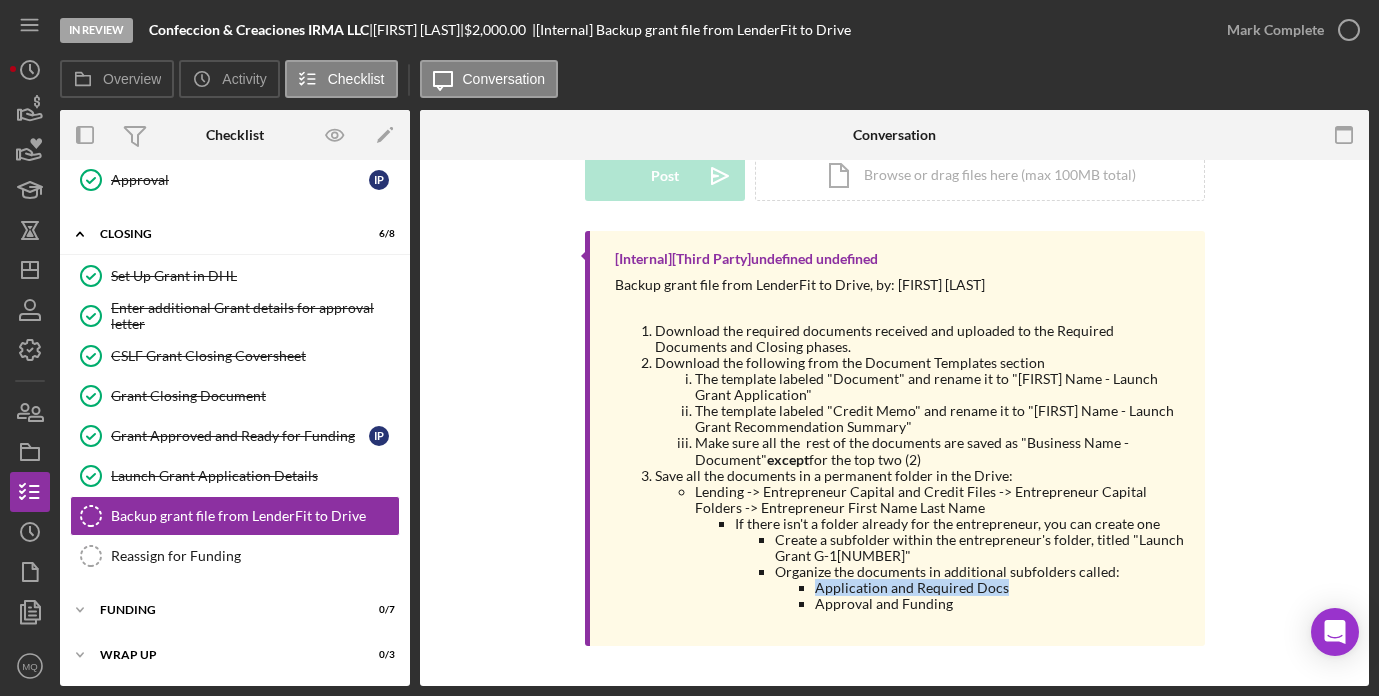 drag, startPoint x: 1001, startPoint y: 586, endPoint x: 810, endPoint y: 592, distance: 191.09422 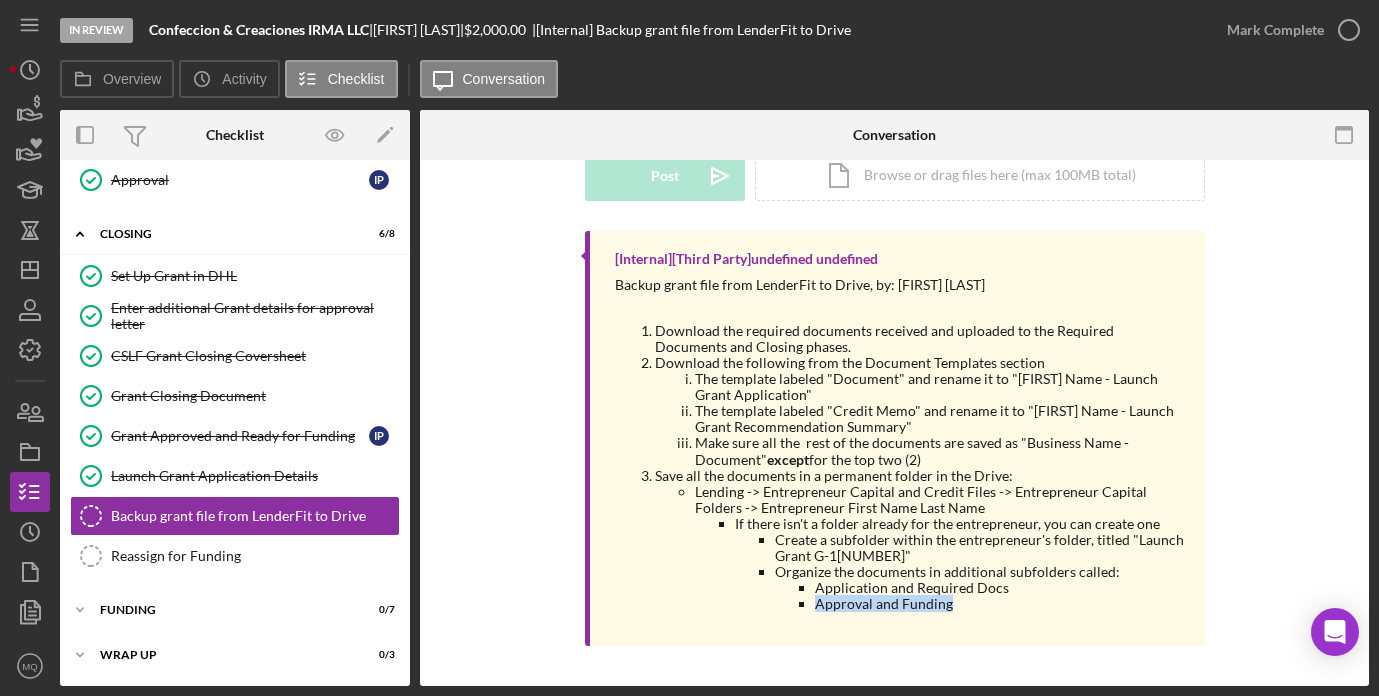 drag, startPoint x: 946, startPoint y: 605, endPoint x: 808, endPoint y: 607, distance: 138.0145 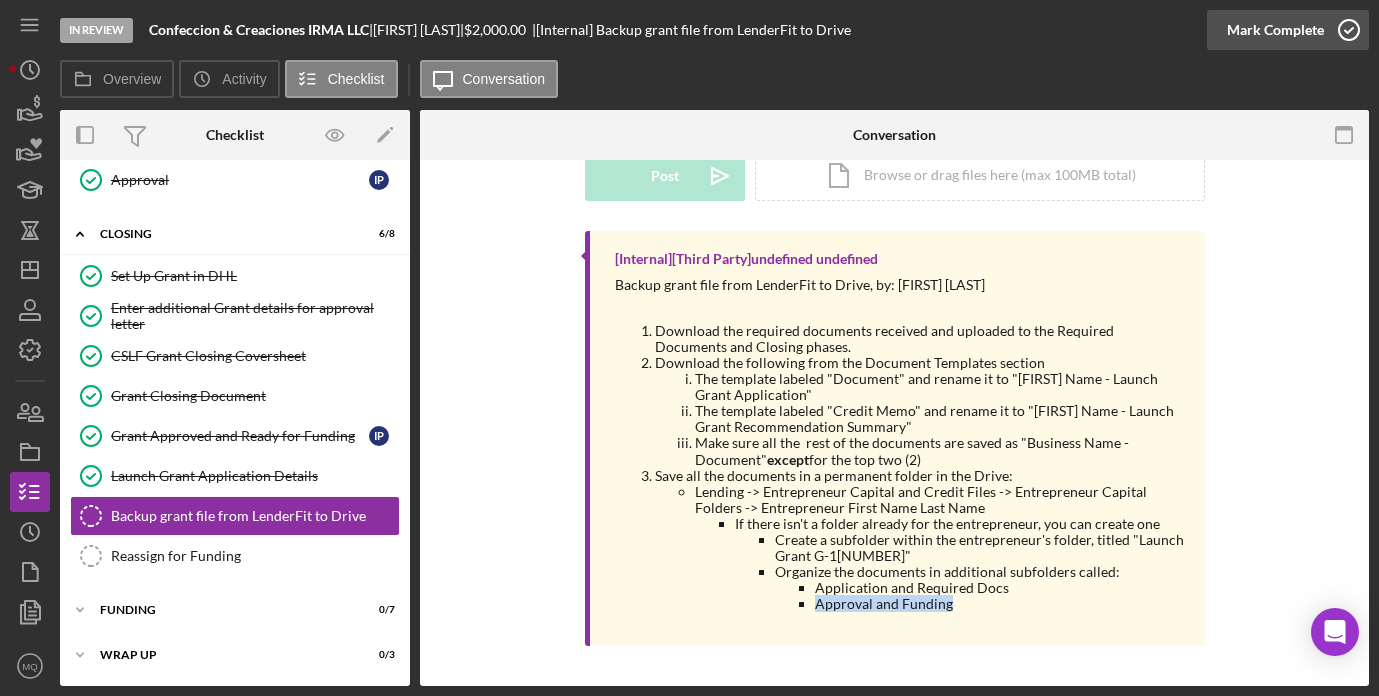 click 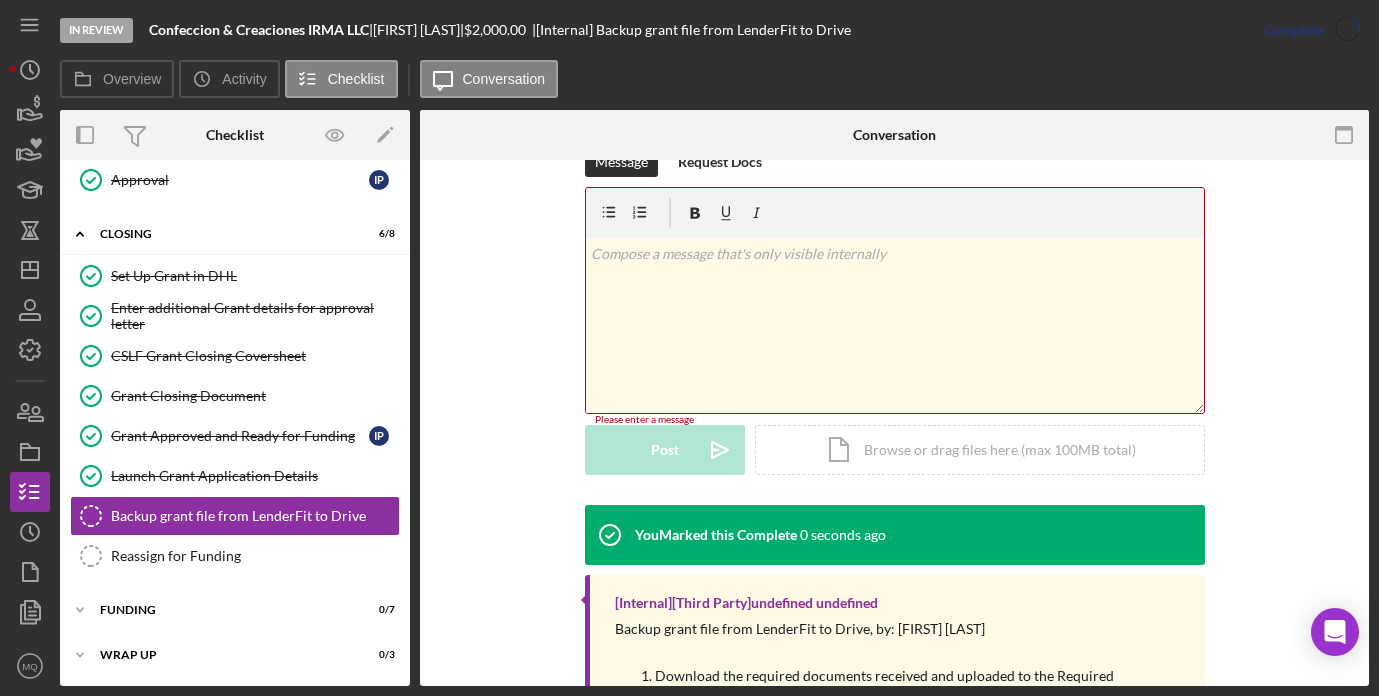 scroll, scrollTop: 593, scrollLeft: 0, axis: vertical 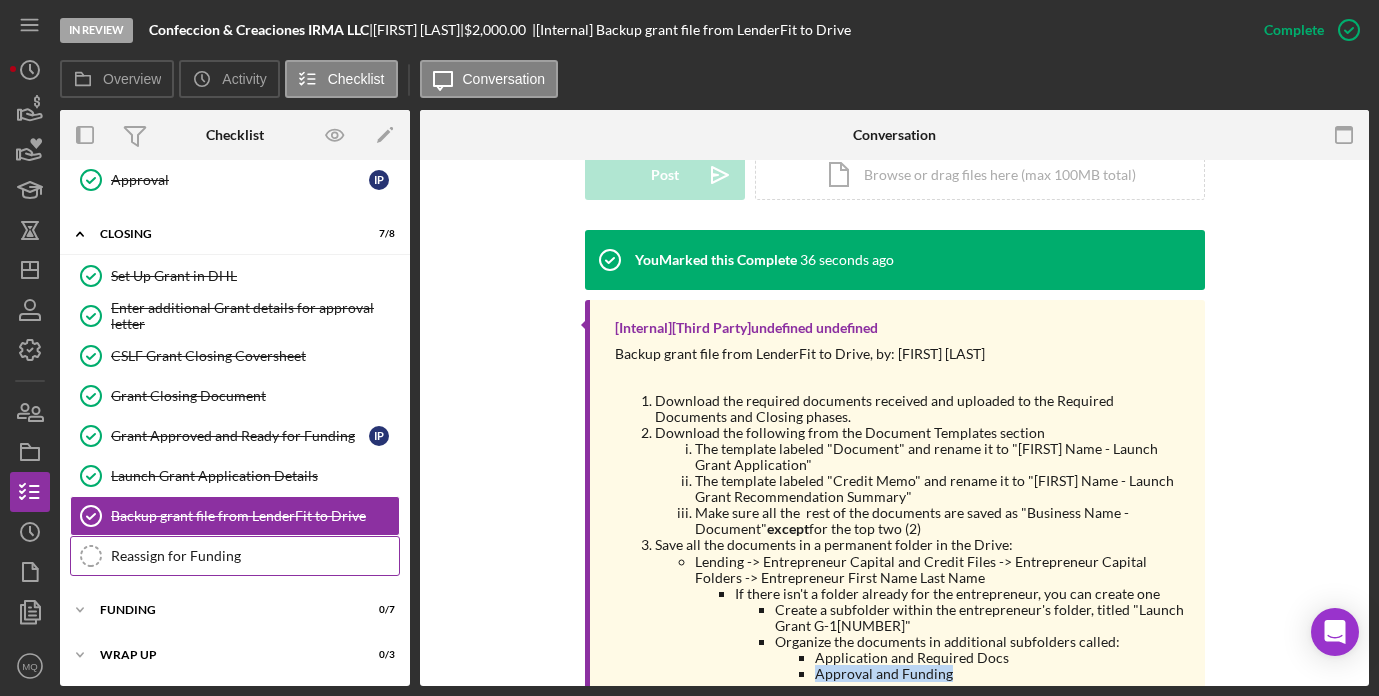 click on "Reassign for Funding" at bounding box center (255, 556) 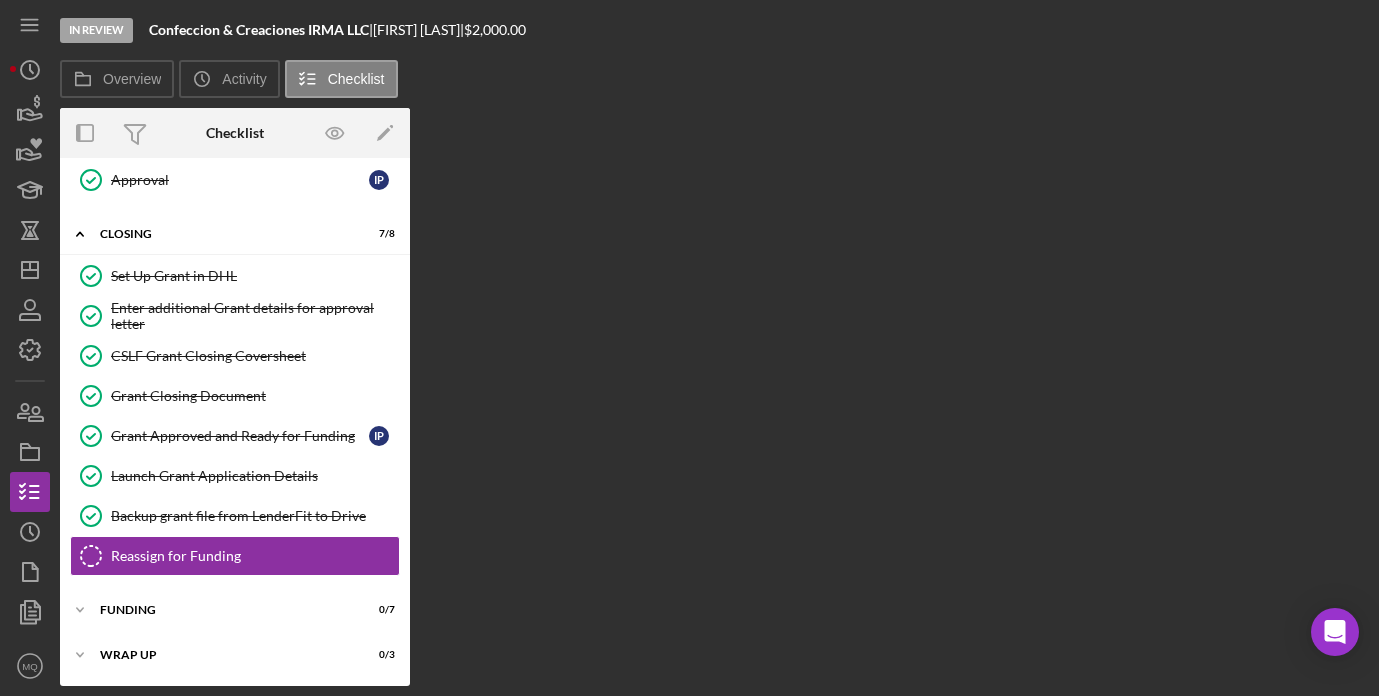 scroll, scrollTop: 421, scrollLeft: 0, axis: vertical 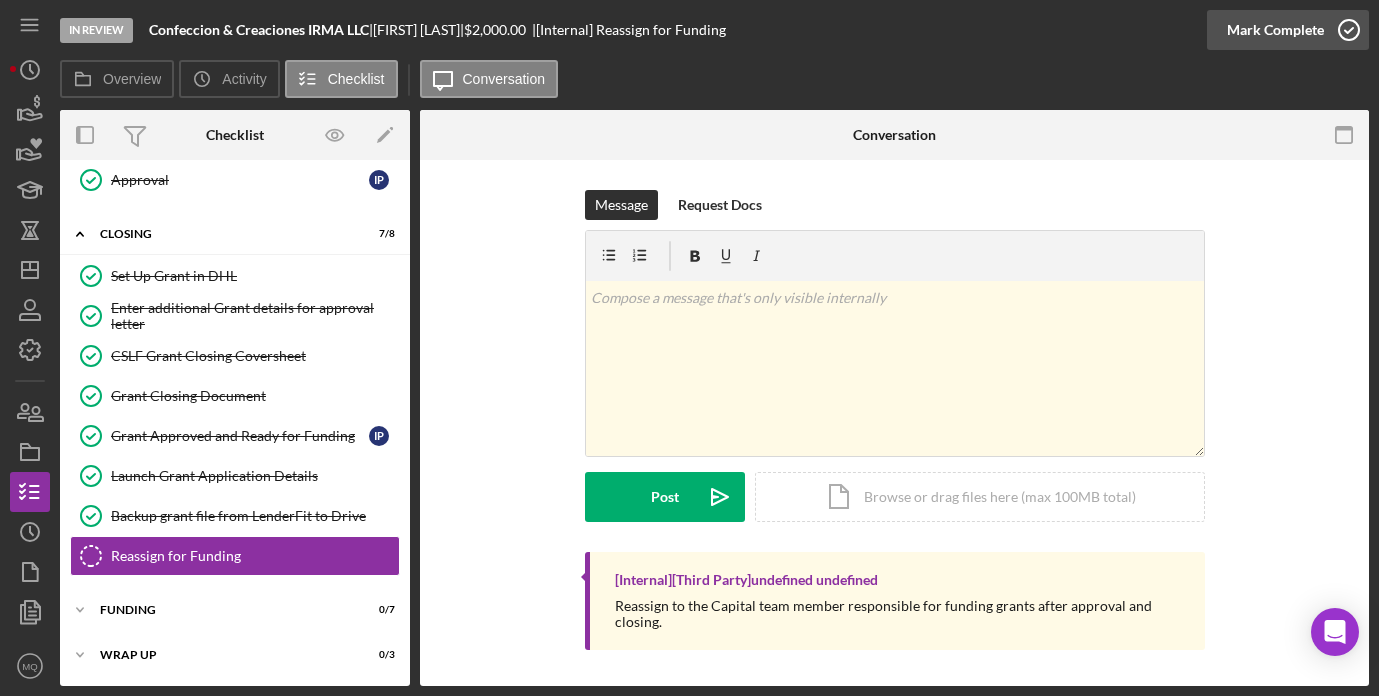 click 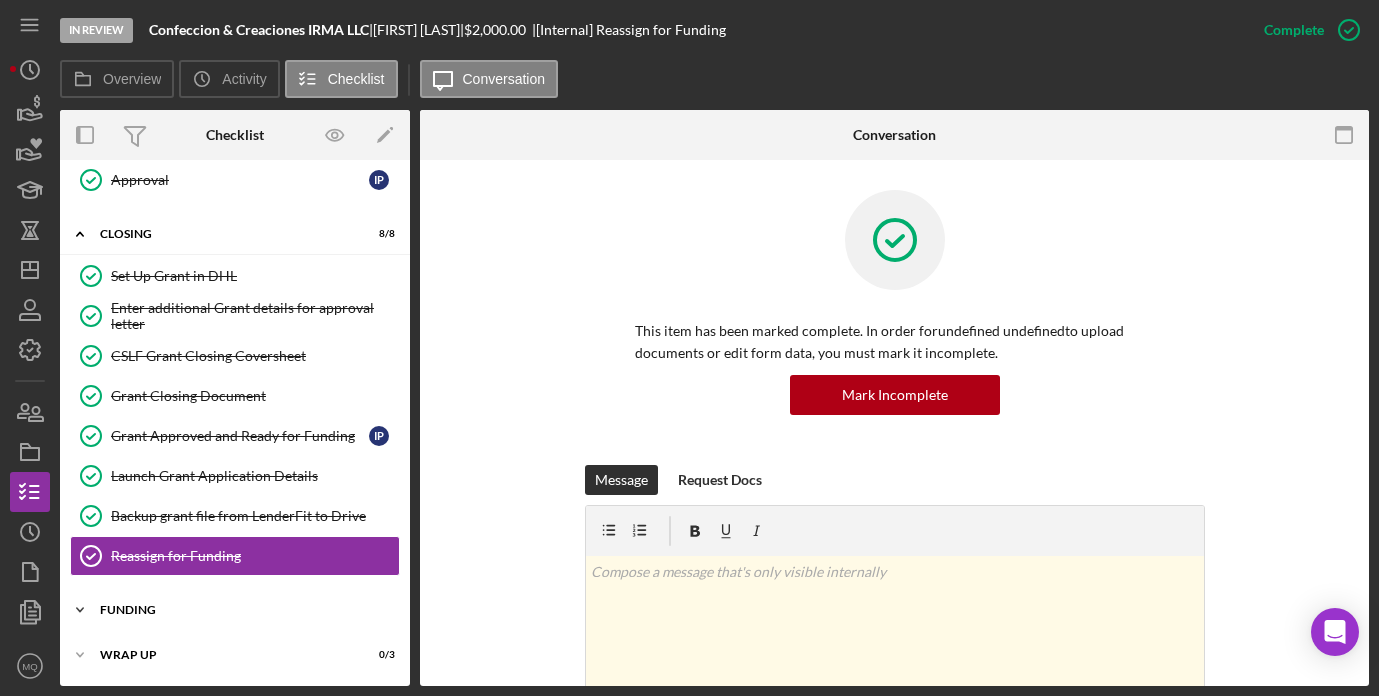 click on "Icon/Expander Funding 0 / 7" at bounding box center (235, 610) 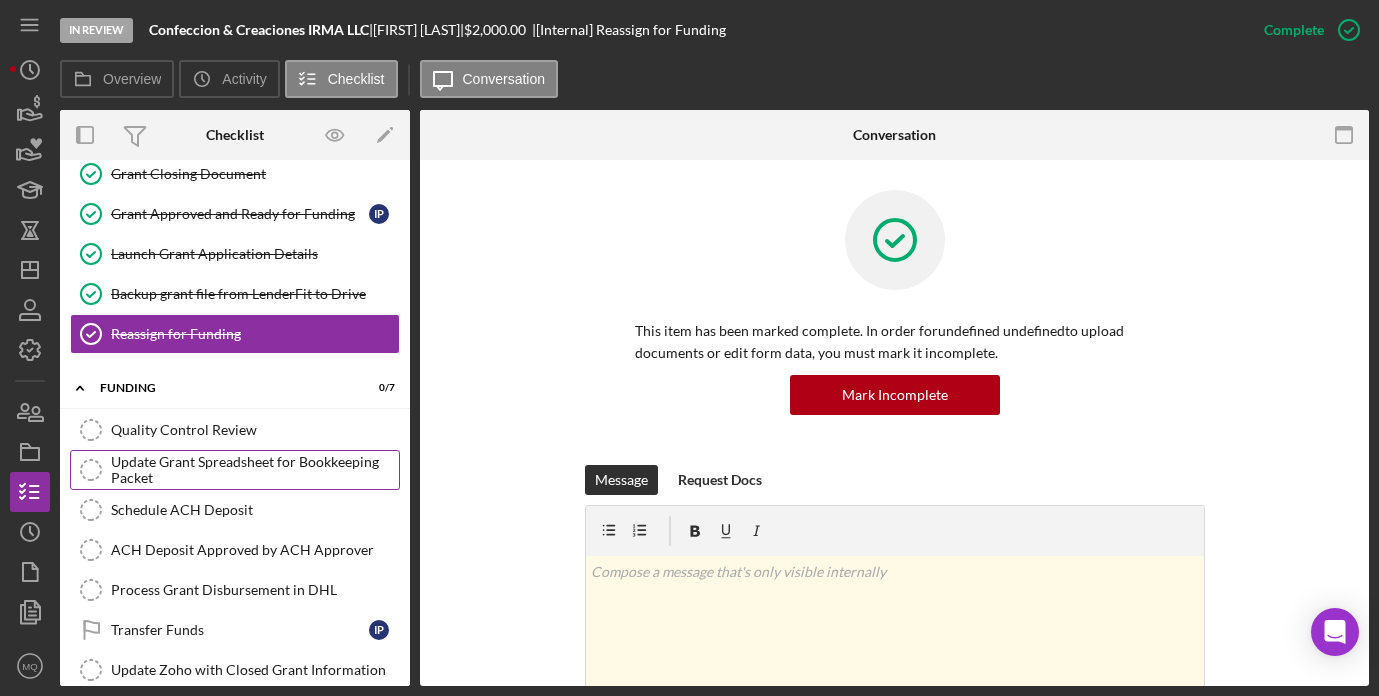 scroll, scrollTop: 701, scrollLeft: 0, axis: vertical 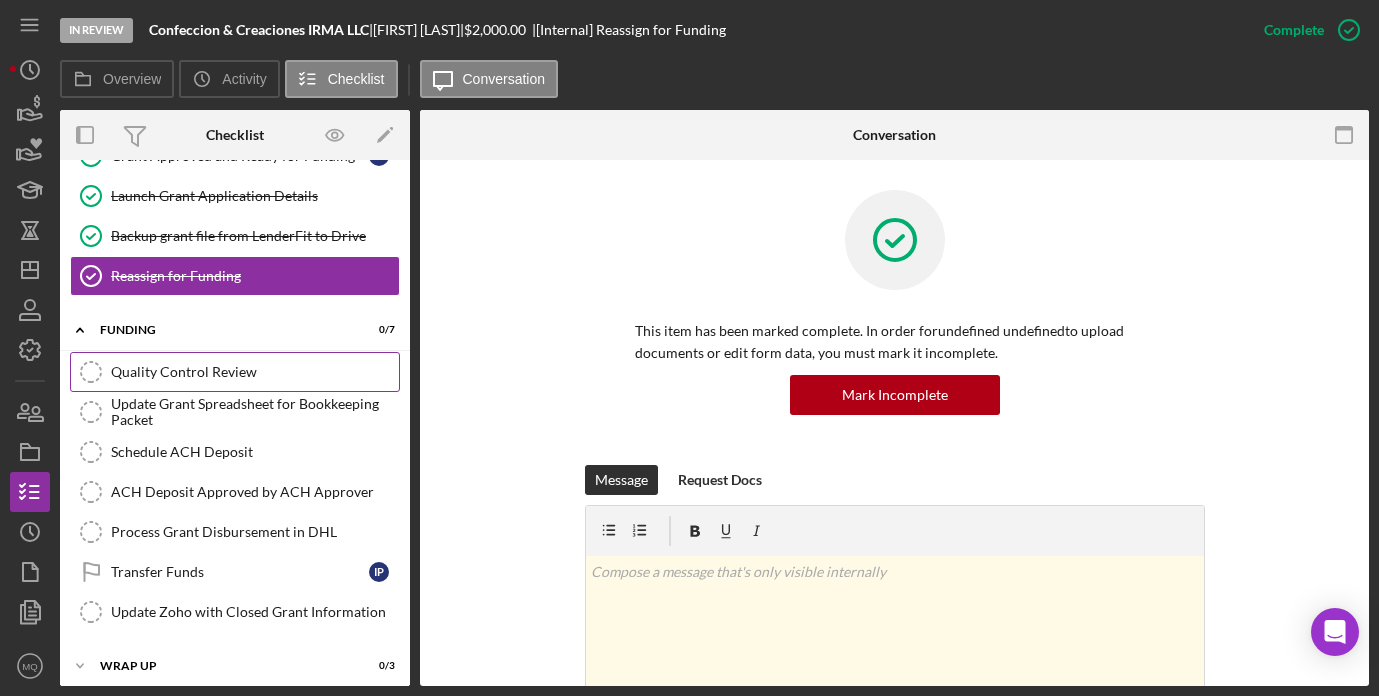 click on "Quality Control Review Quality Control Review" at bounding box center [235, 372] 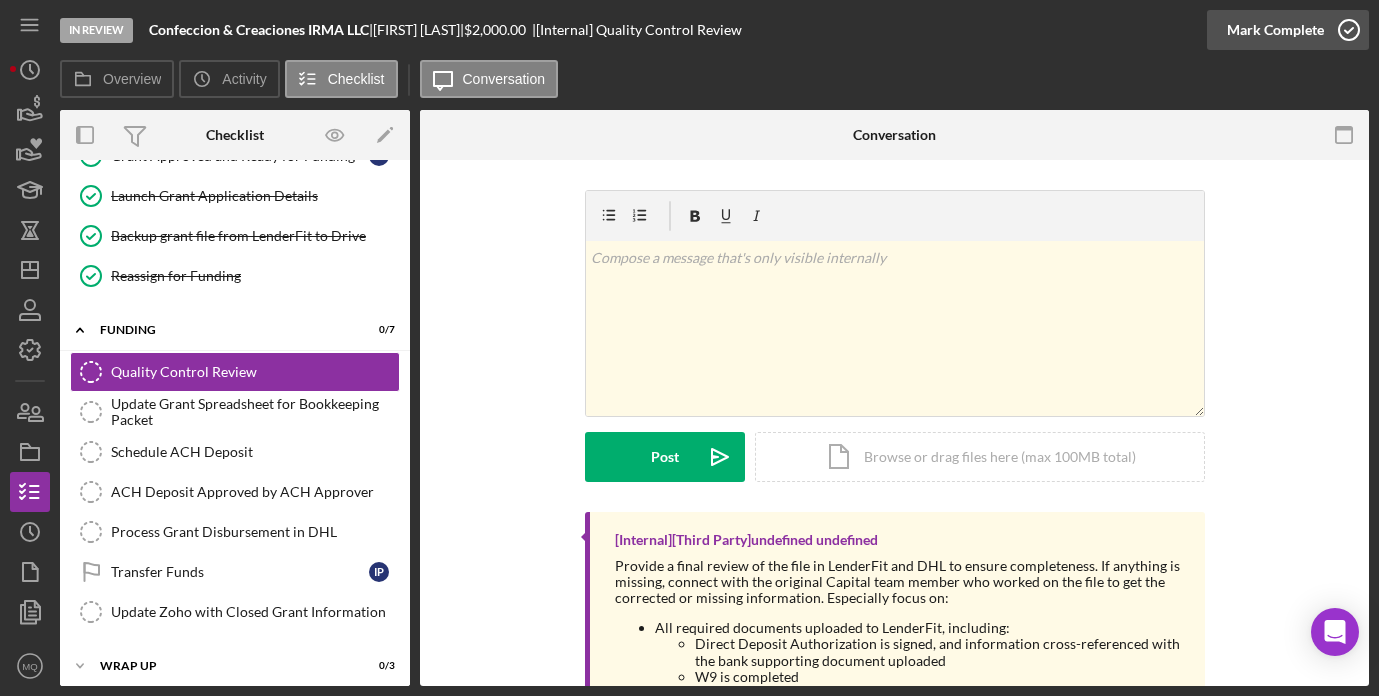 click 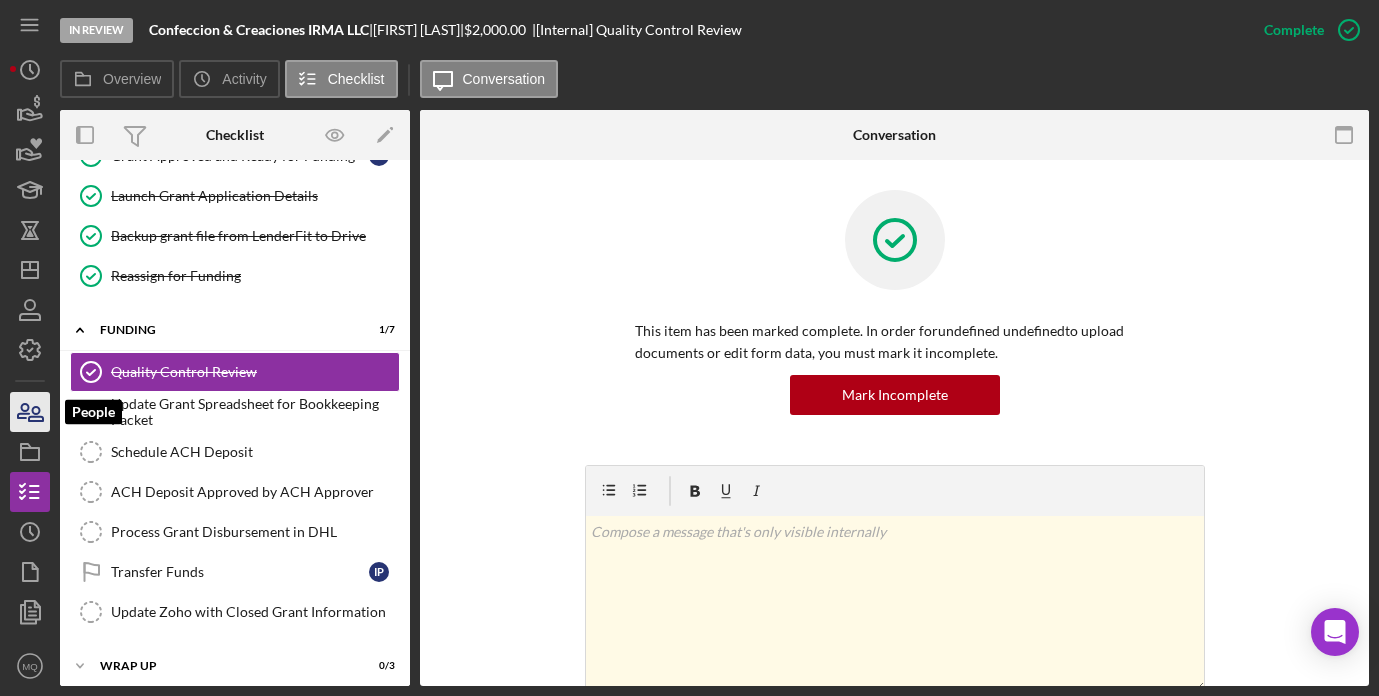 click 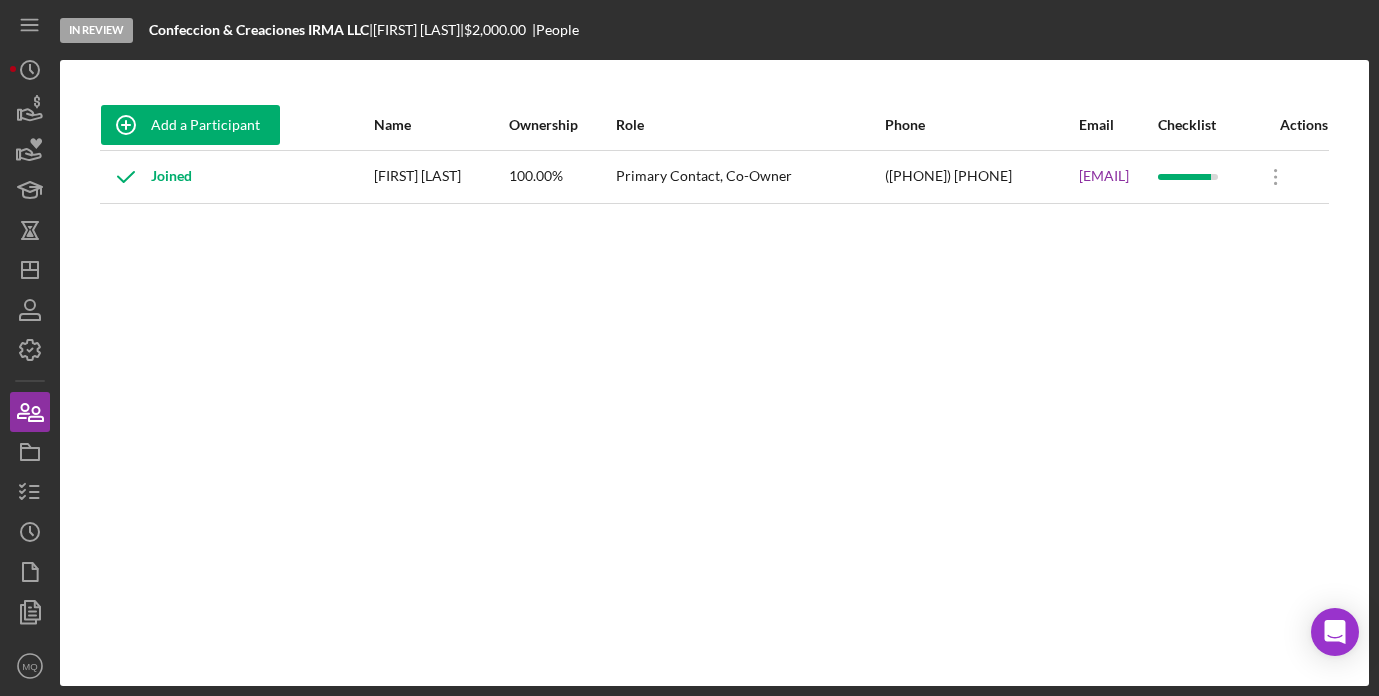 drag, startPoint x: 1128, startPoint y: 174, endPoint x: 959, endPoint y: 169, distance: 169.07394 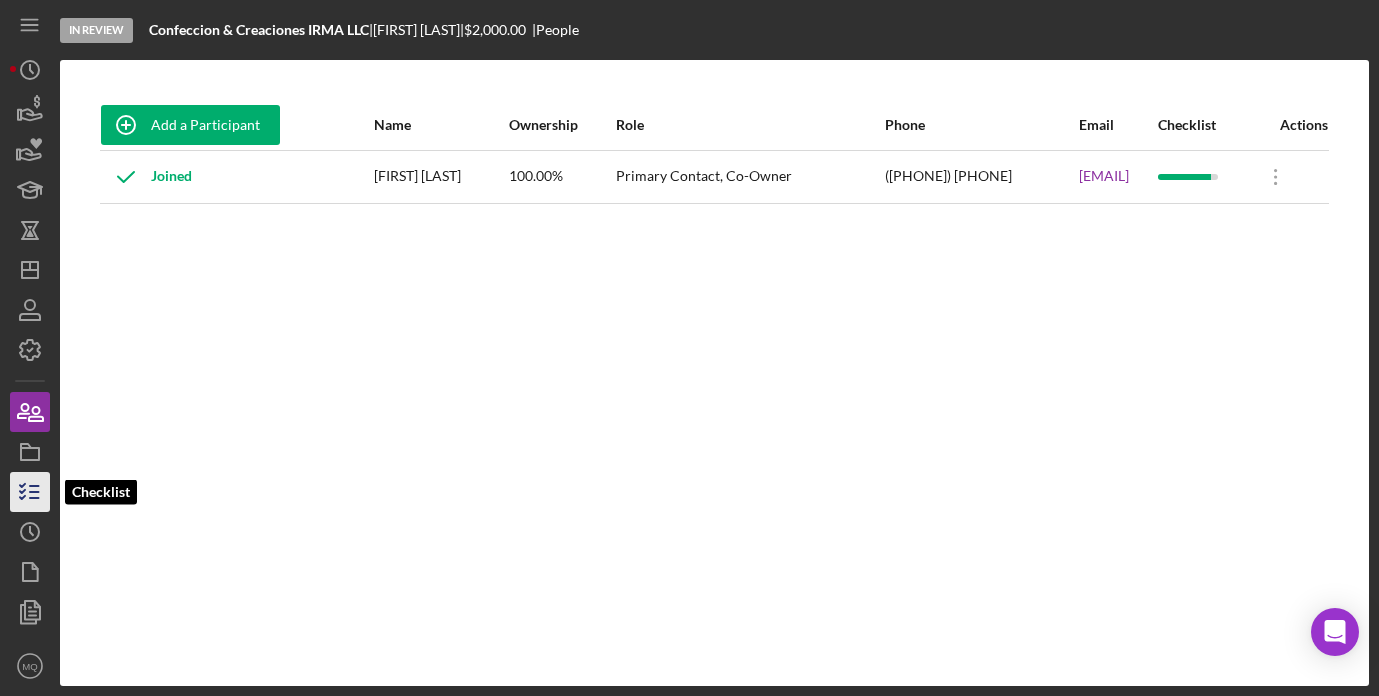 click 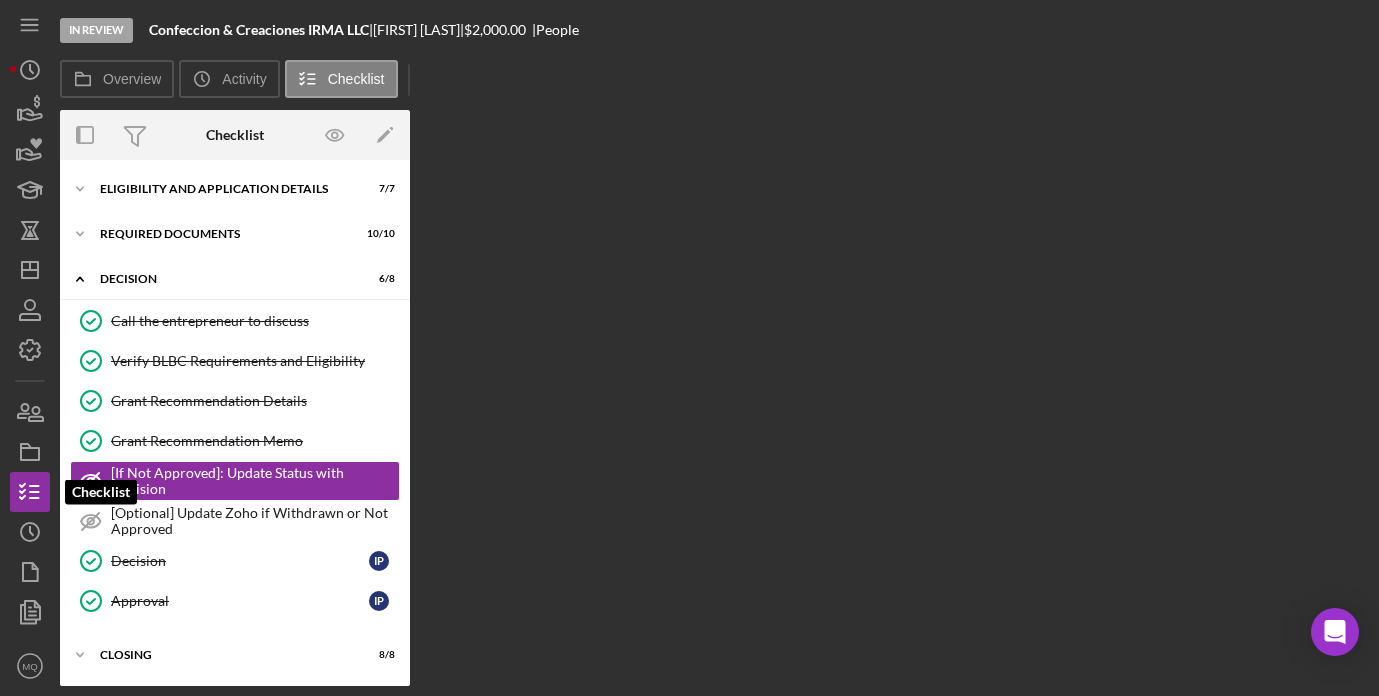 scroll, scrollTop: 58, scrollLeft: 0, axis: vertical 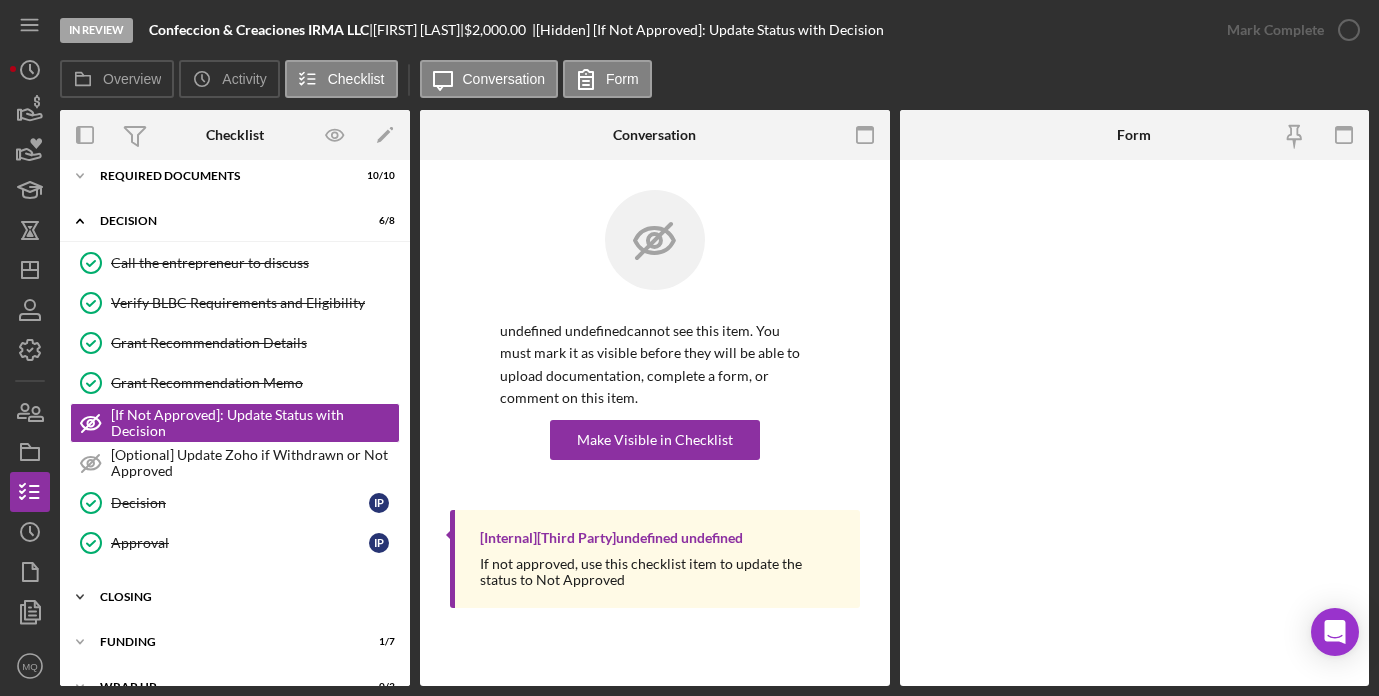 click on "Closing" at bounding box center (242, 597) 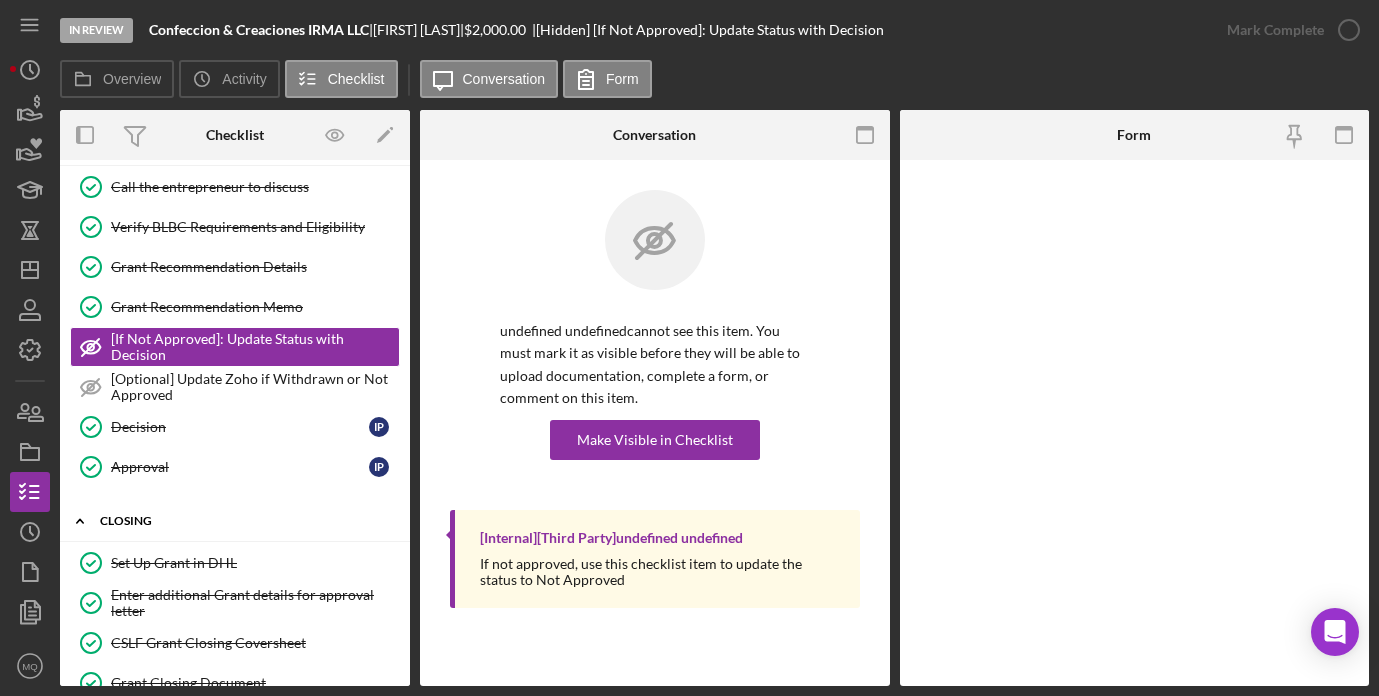 scroll, scrollTop: 421, scrollLeft: 0, axis: vertical 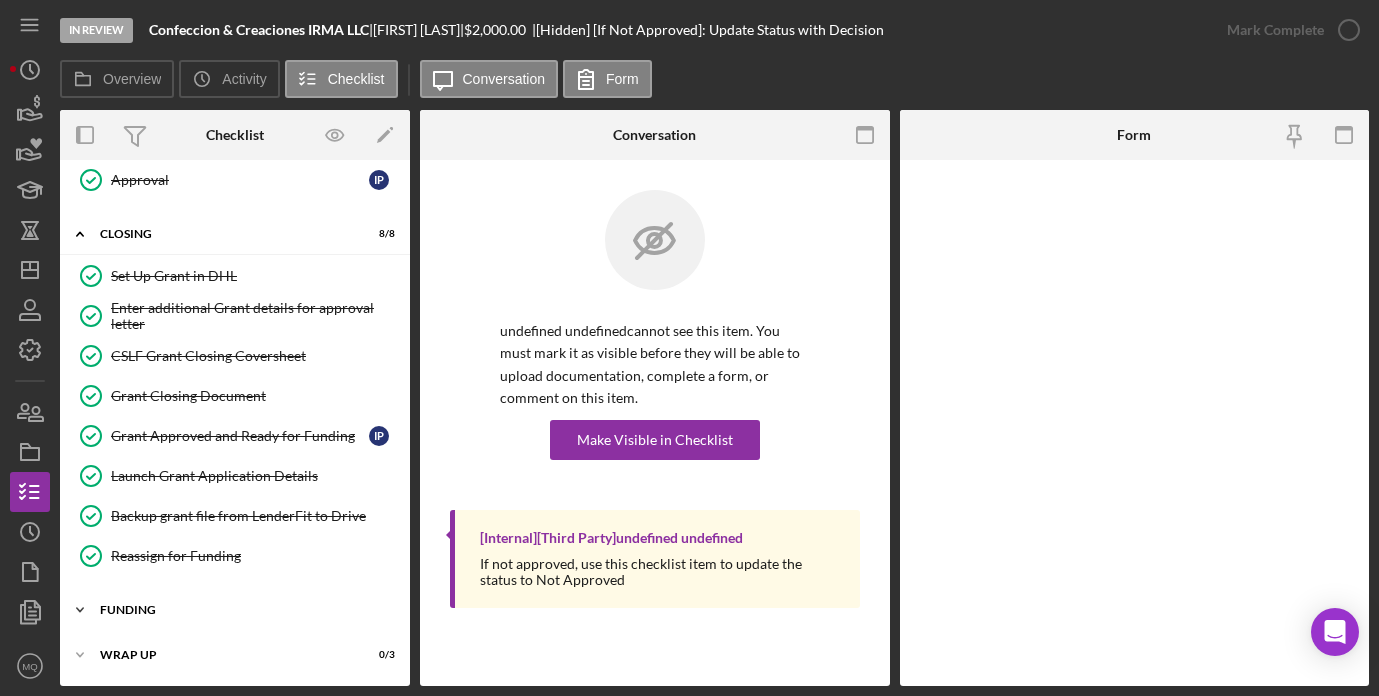 click on "Icon/Expander Funding 1 / 7" at bounding box center [235, 610] 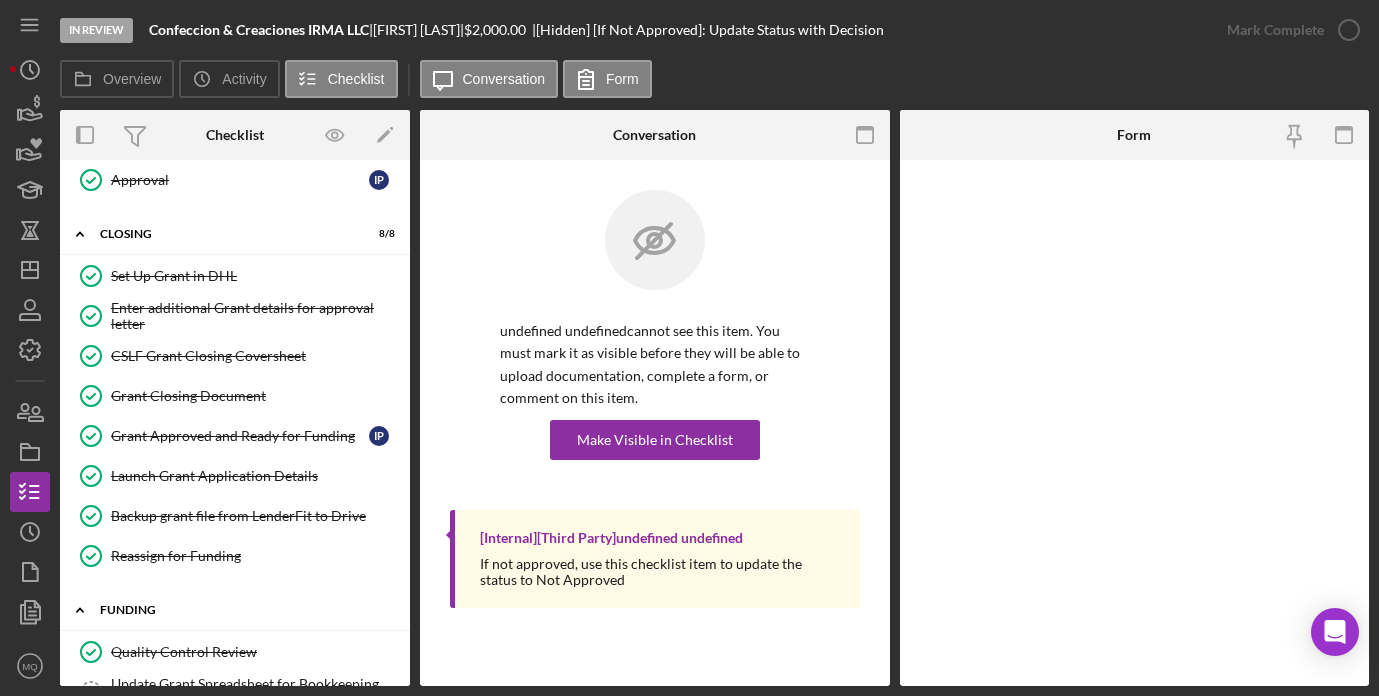 scroll, scrollTop: 712, scrollLeft: 0, axis: vertical 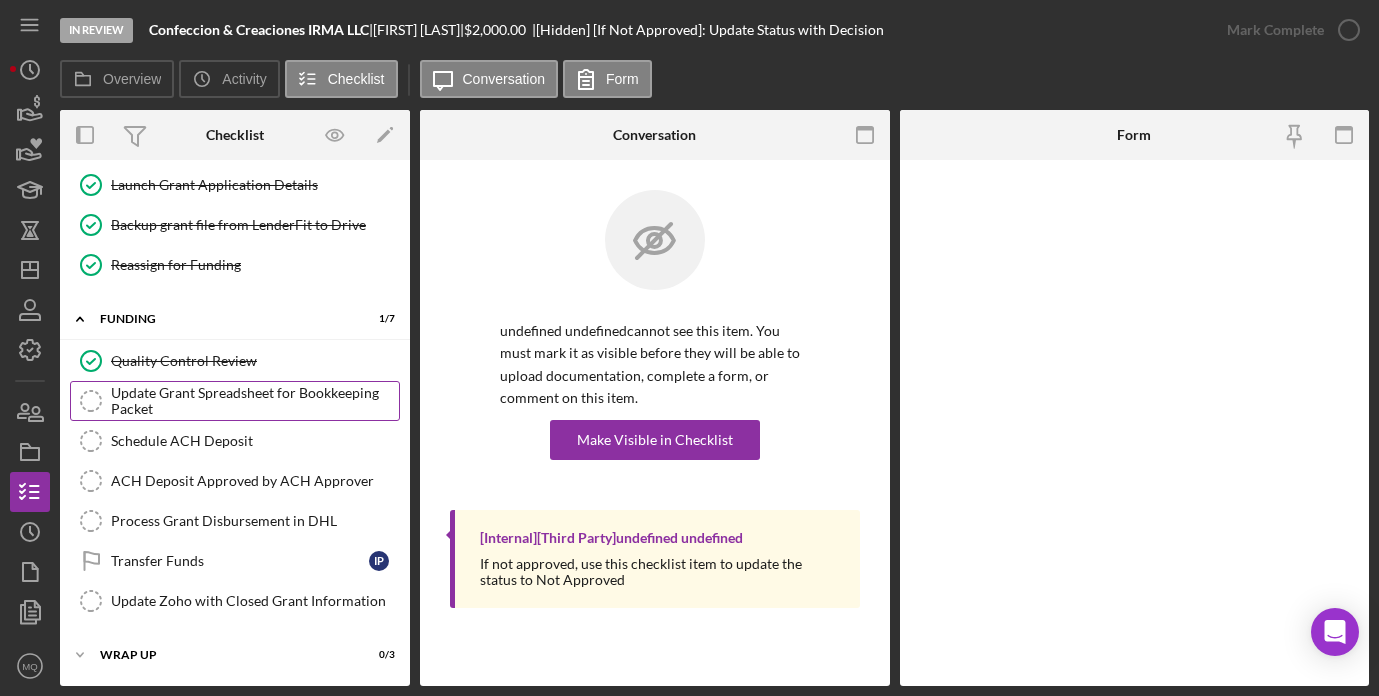 click on "Update Grant Spreadsheet for Bookkeeping Packet" at bounding box center (255, 401) 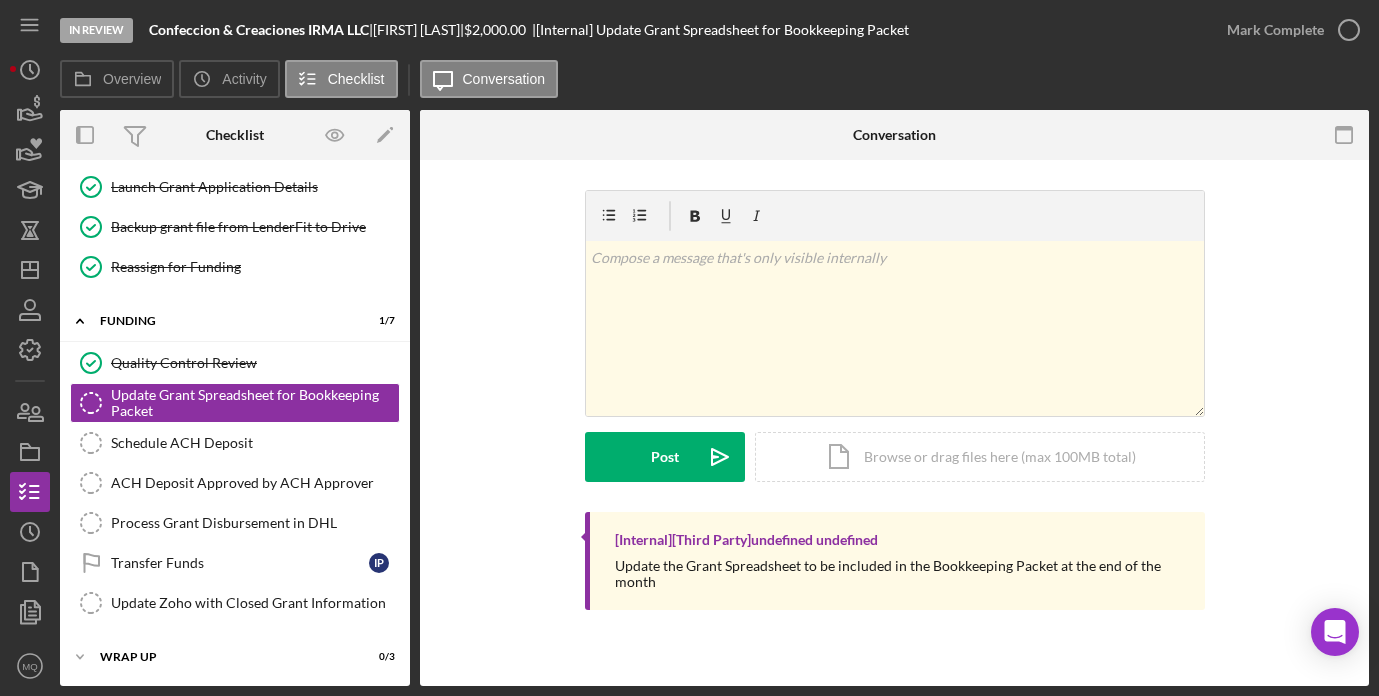 scroll, scrollTop: 712, scrollLeft: 0, axis: vertical 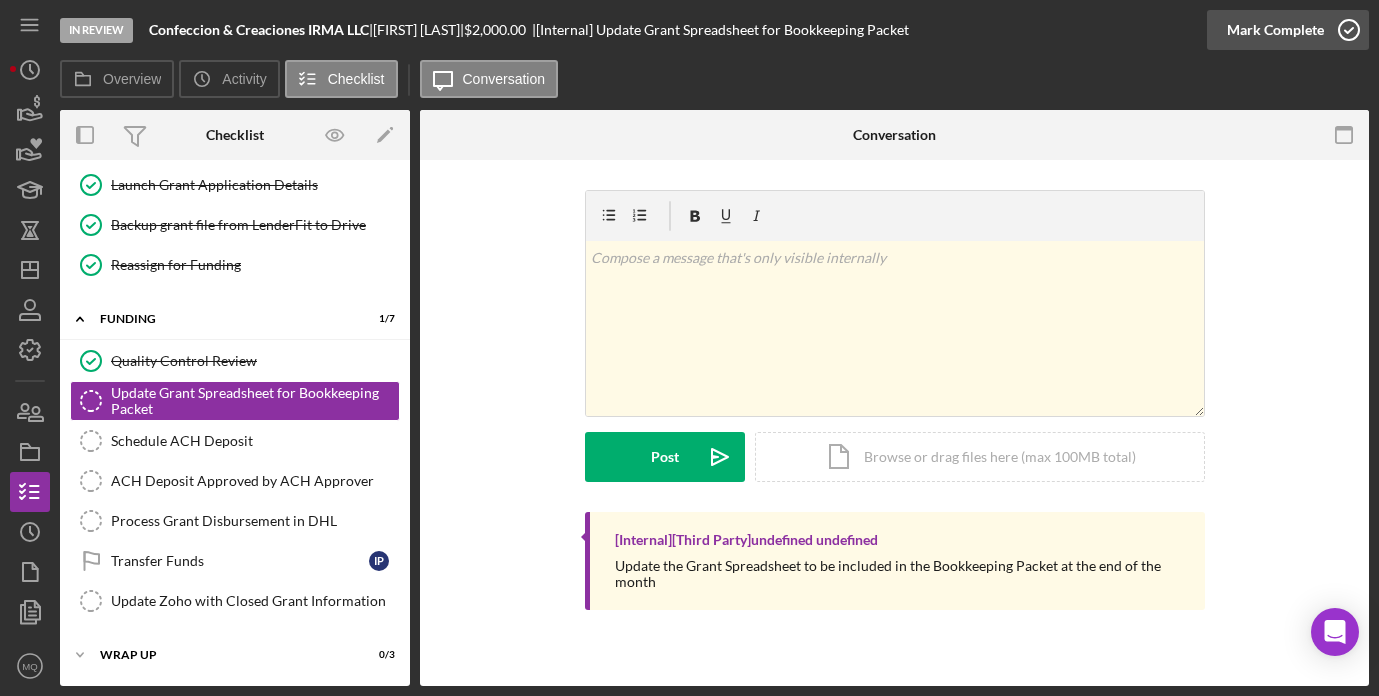 click 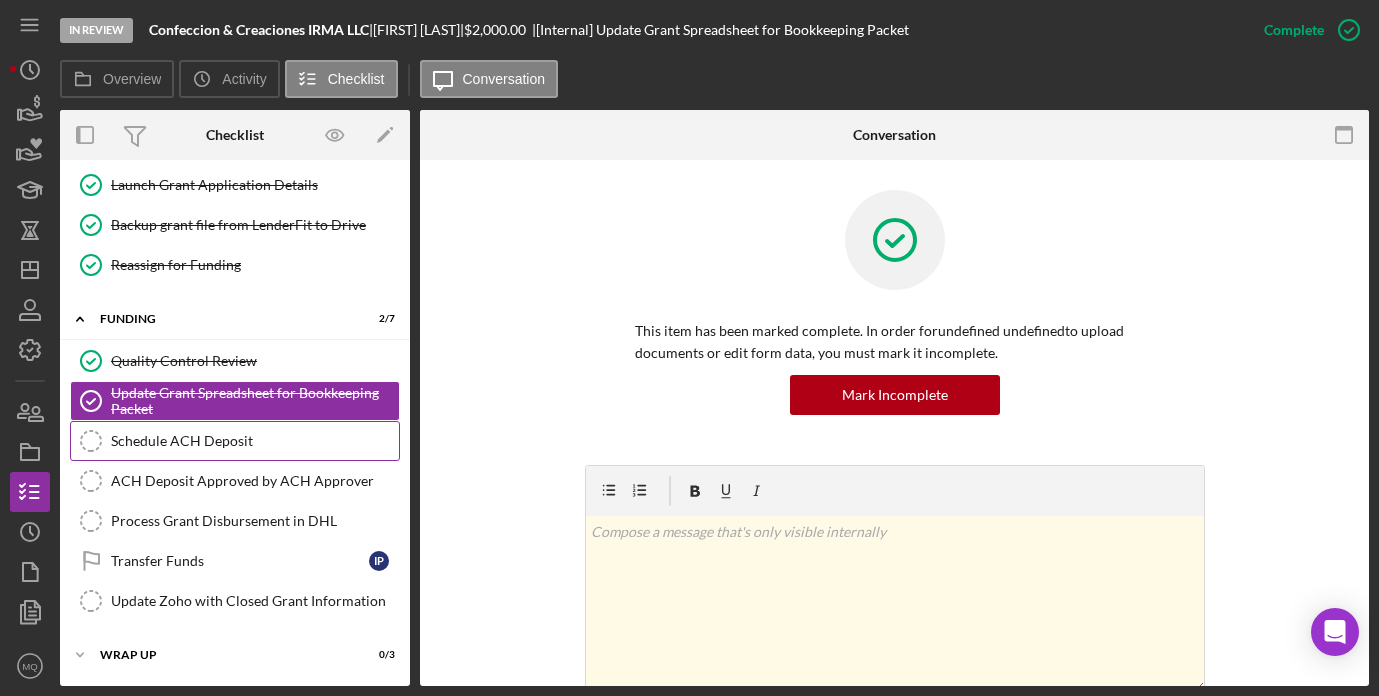 click on "Schedule ACH Deposit" at bounding box center (255, 441) 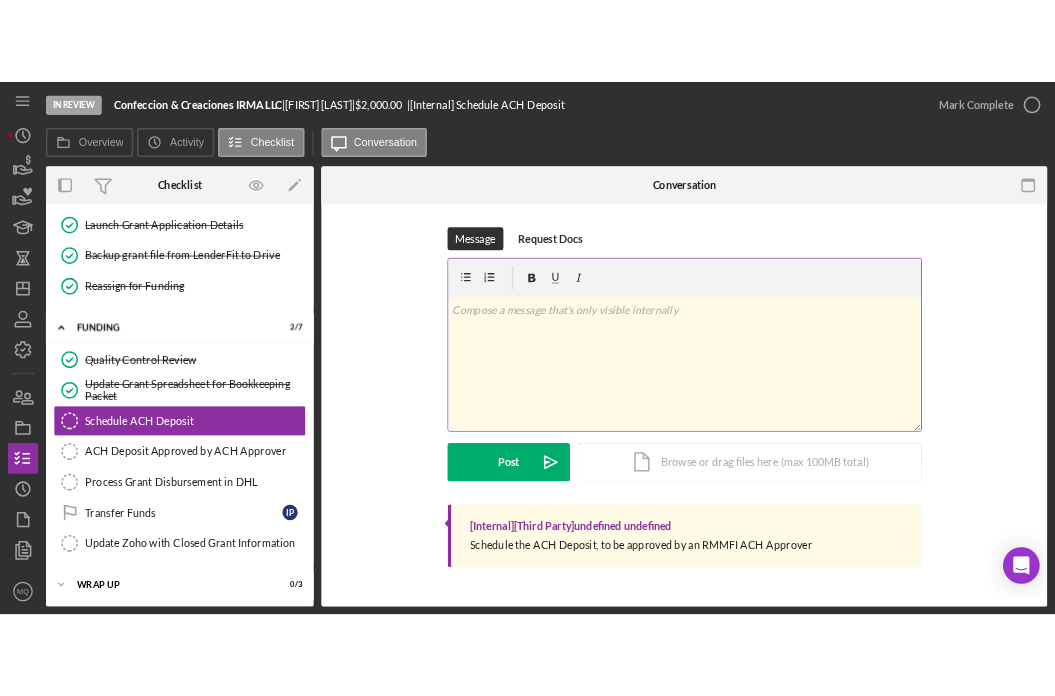 scroll, scrollTop: 712, scrollLeft: 0, axis: vertical 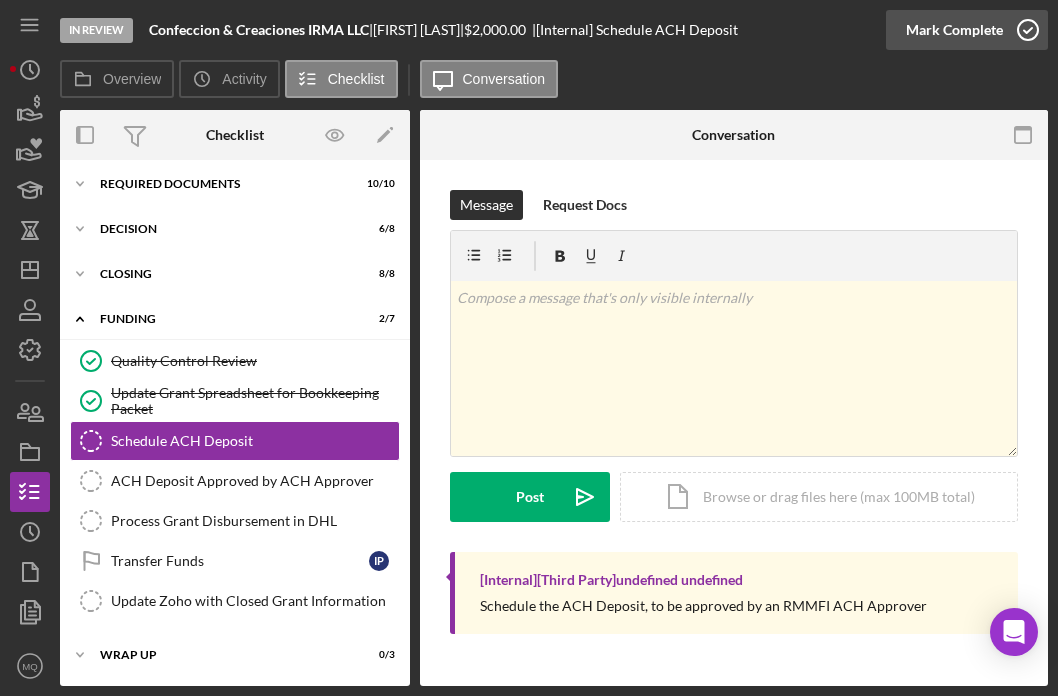 click 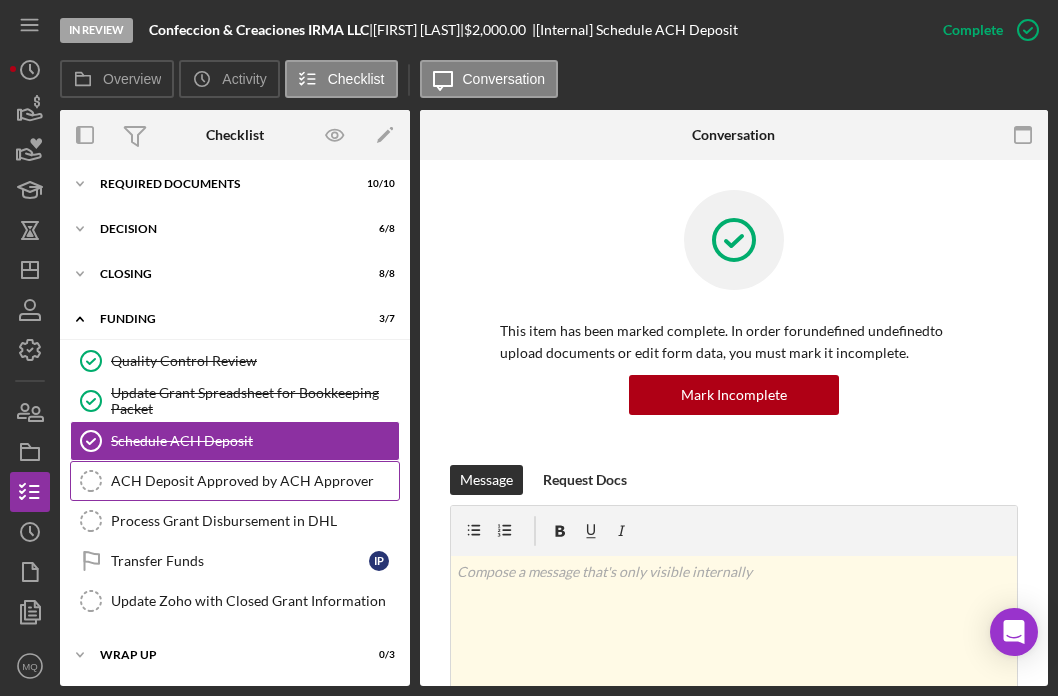 click on "ACH Deposit Approved by ACH Approver ACH Deposit Approved by ACH Approver" at bounding box center [235, 481] 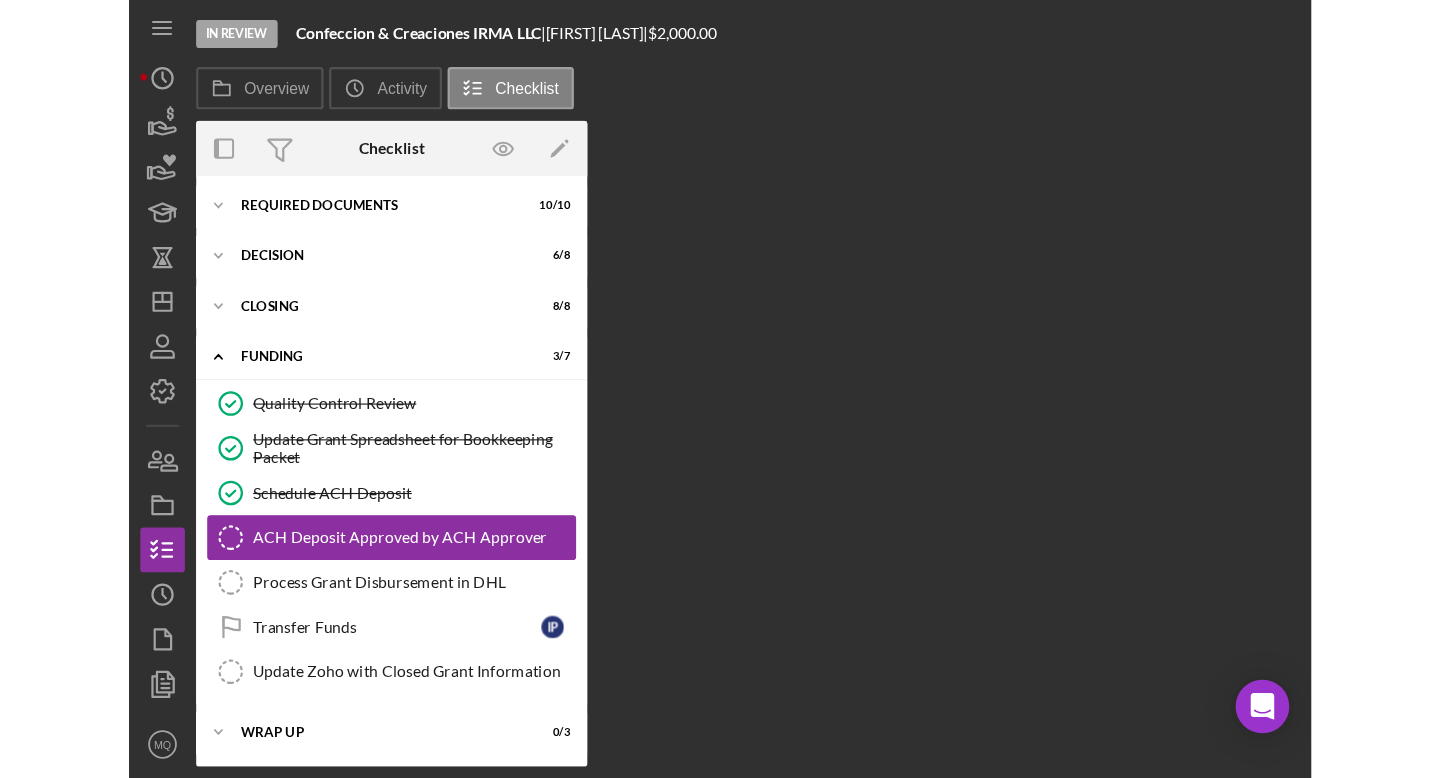 scroll, scrollTop: 50, scrollLeft: 0, axis: vertical 